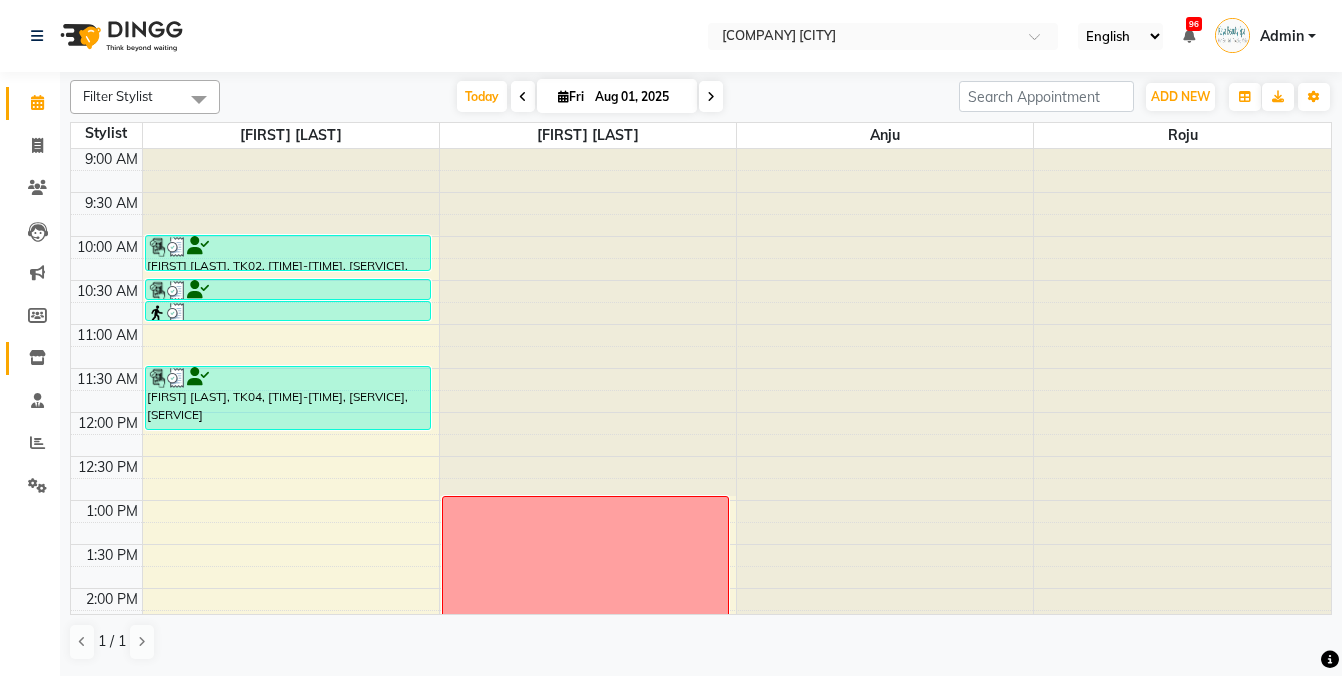 scroll, scrollTop: 0, scrollLeft: 0, axis: both 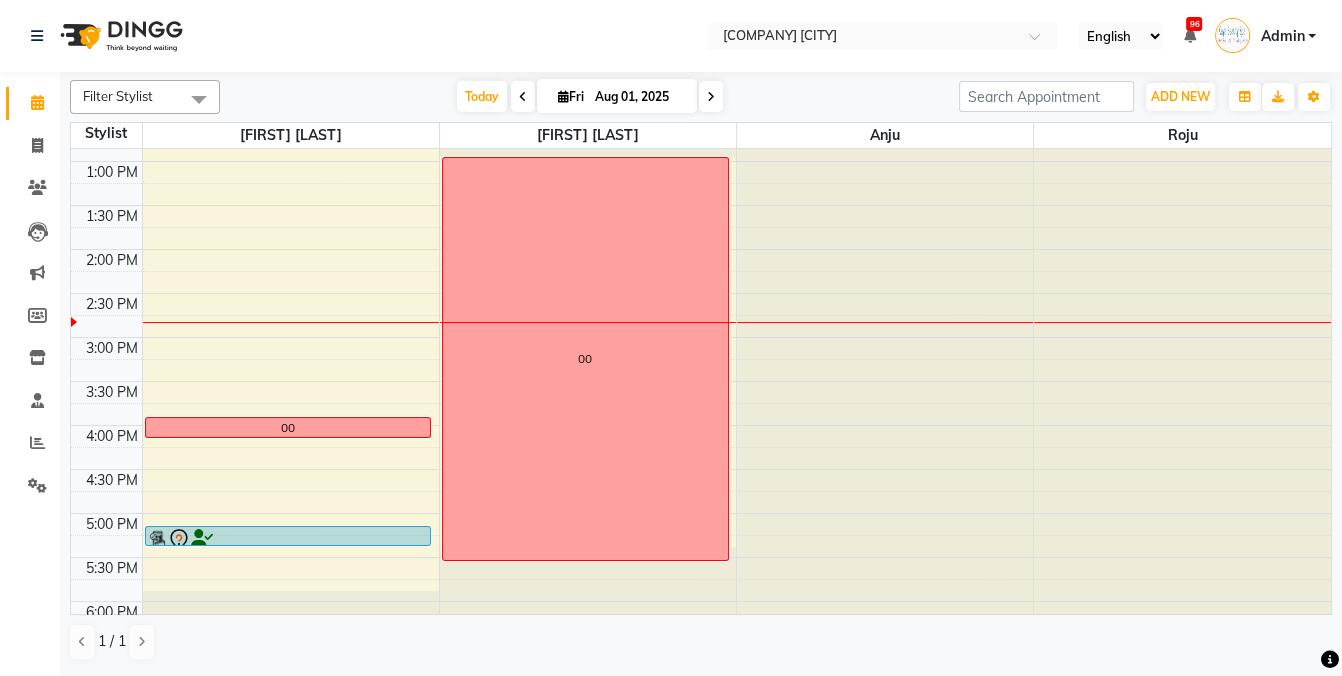 click on "[TIME] [TIME] [TIME] [TIME] [TIME] [TIME] [TIME] [TIME] [TIME] [TIME] [TIME] [TIME] [TIME] [TIME] [TIME] [TIME] [TIME] [TIME] [TIME] [TIME]     [FIRST] [LAST], TK02, [TIME]-[TIME], [SERVICE],[SERVICE]     [FIRST] [LAST], TK05, [TIME]-[TIME], [SERVICE]     [FIRST] [LAST], TK01, [TIME]-[TIME], [SERVICE]     [FIRST] [LAST], TK04, [TIME]-[TIME], [SERVICE],[SERVICE]  00              [FIRST] [LAST], TK03, [TIME]-[TIME], [SERVICE]  00" at bounding box center [701, 249] 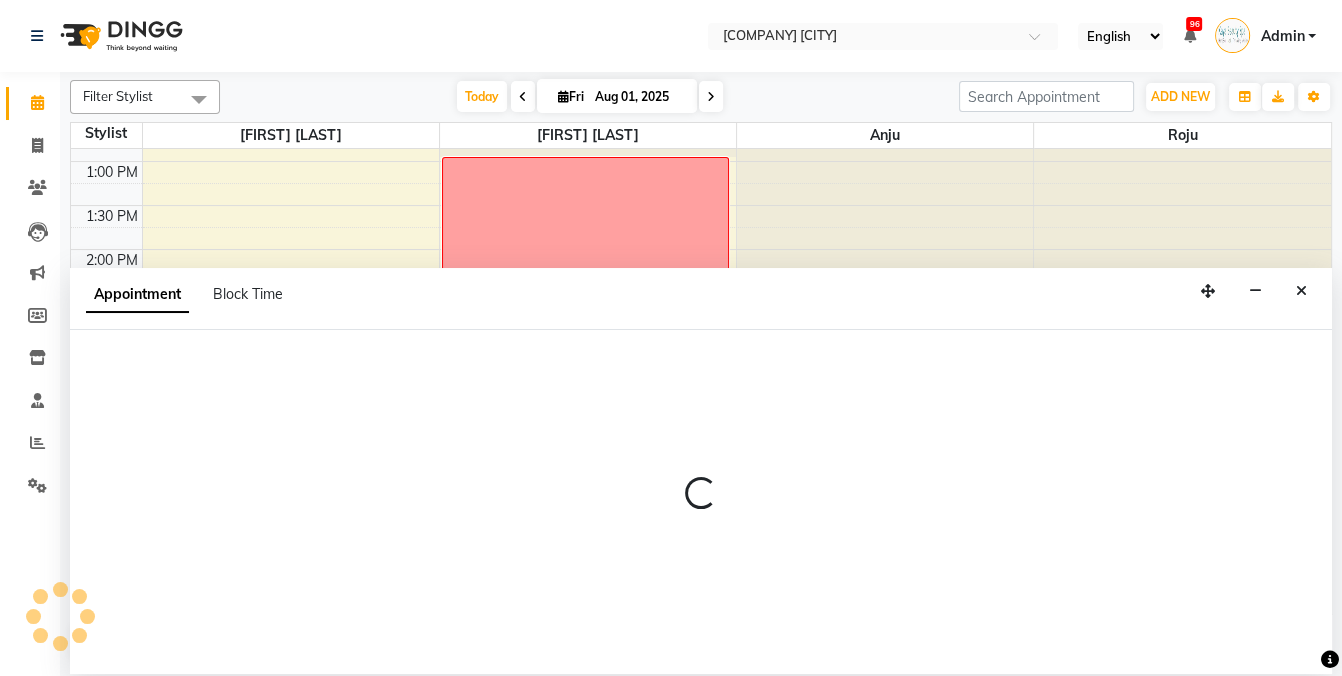 select on "19099" 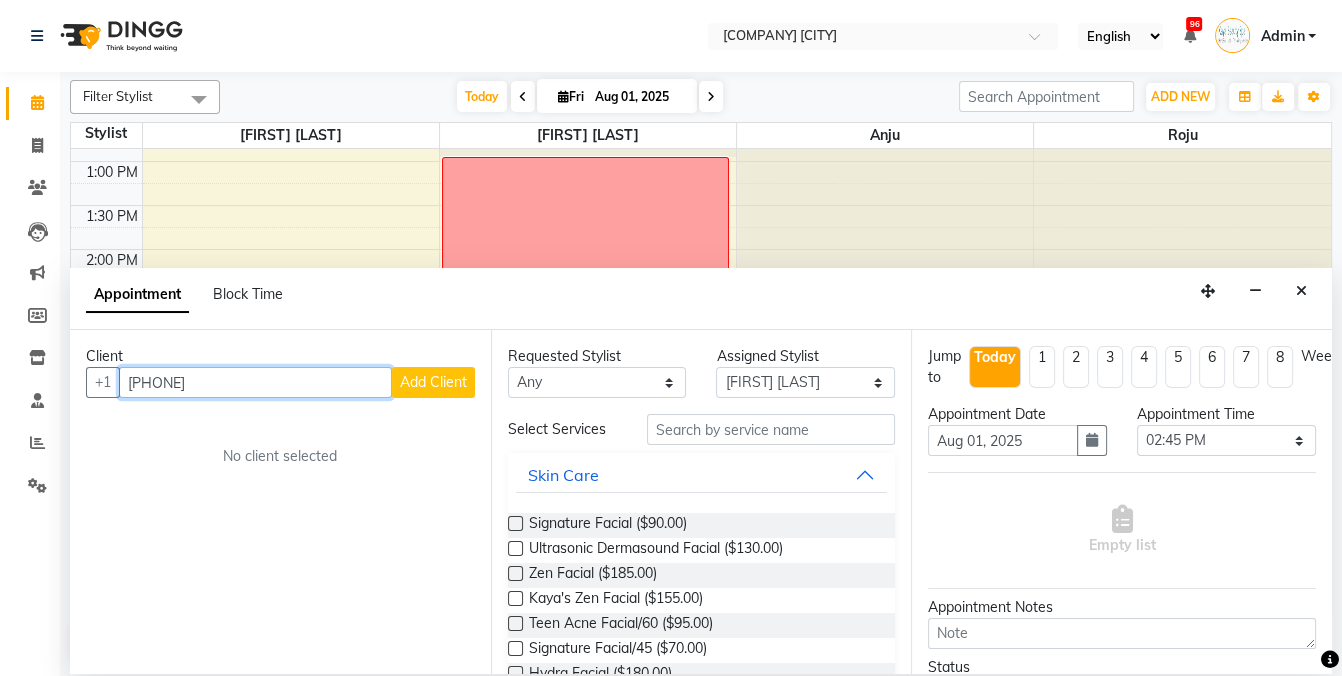 type on "[PHONE]" 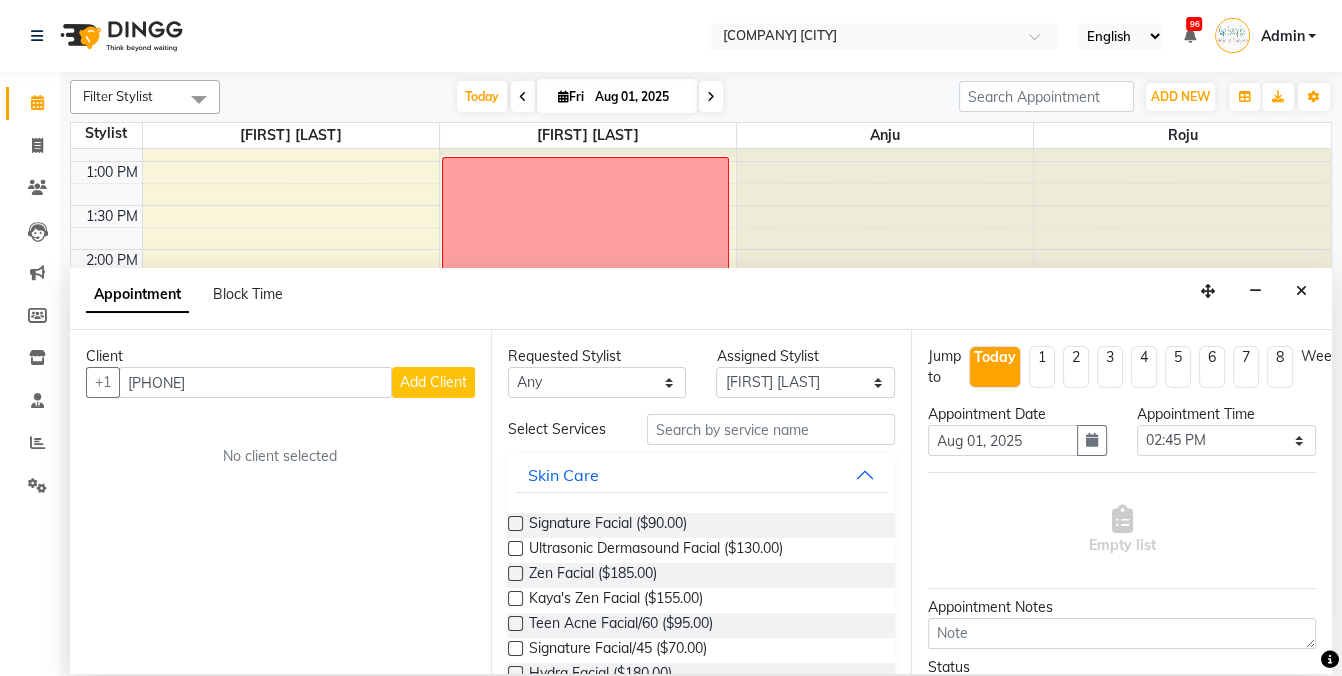 click on "Add Client" at bounding box center (433, 382) 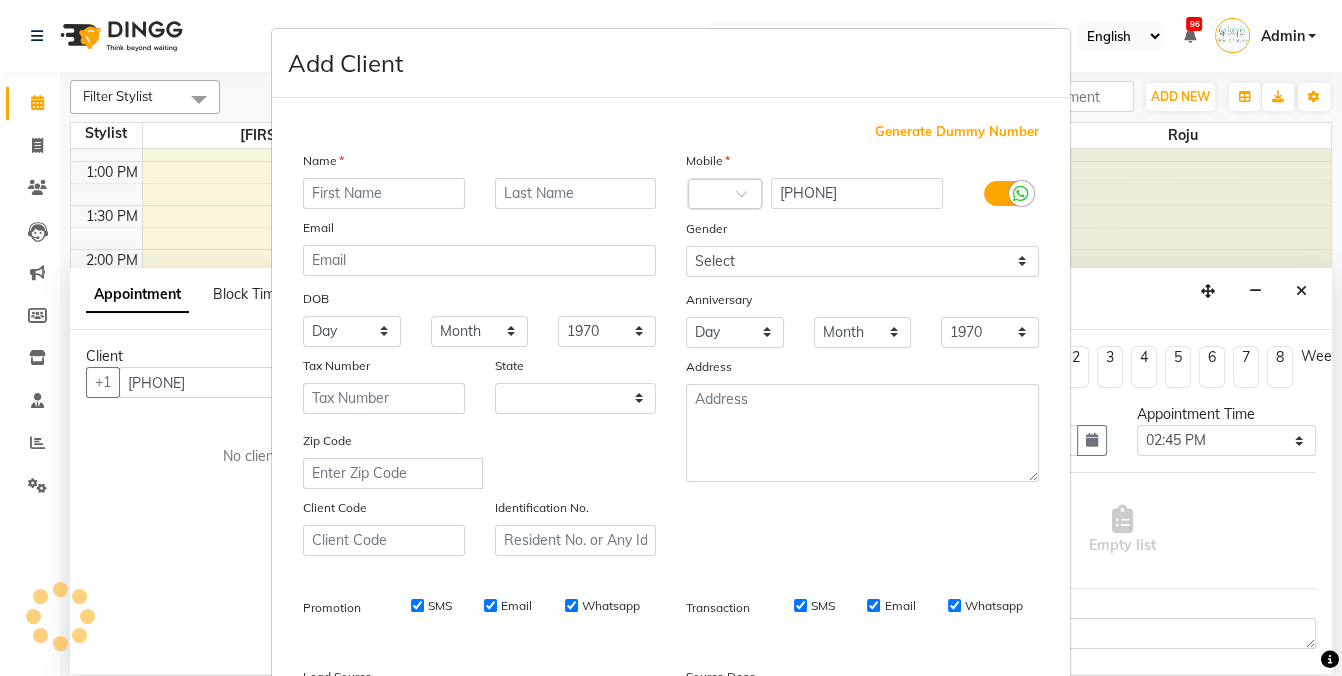 select on "3943" 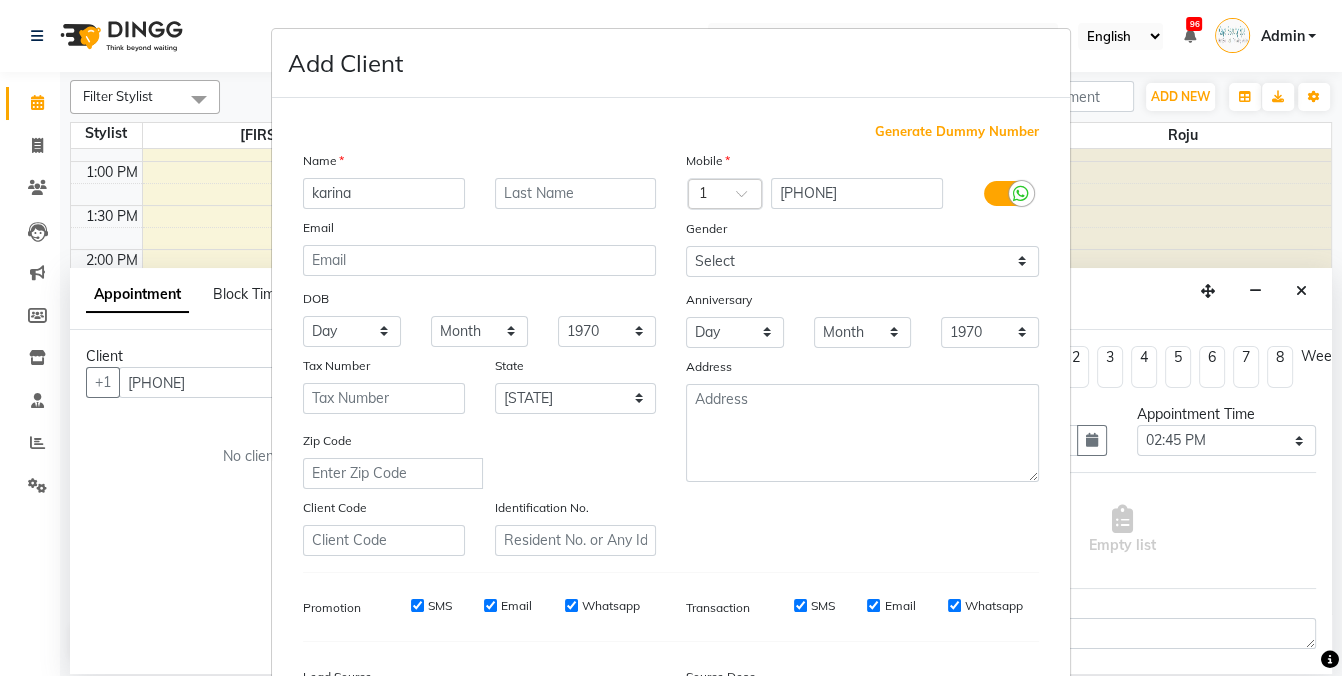 type on "karina" 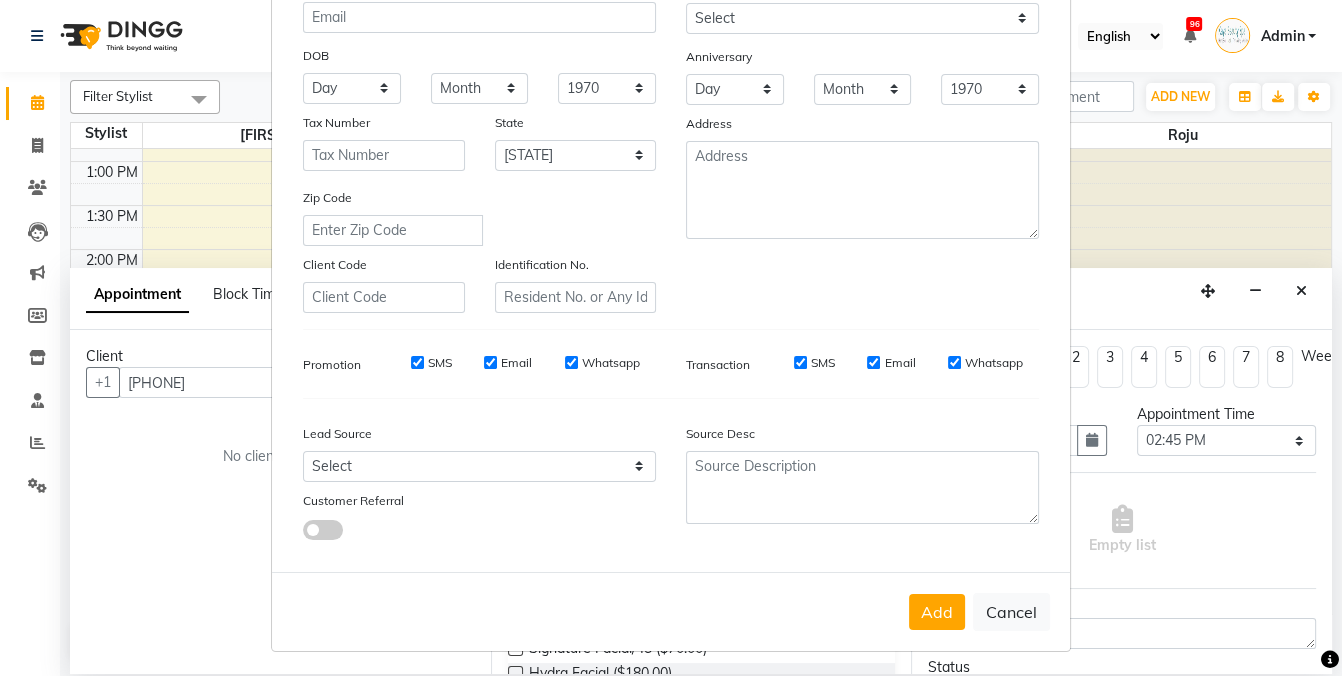 scroll, scrollTop: 245, scrollLeft: 0, axis: vertical 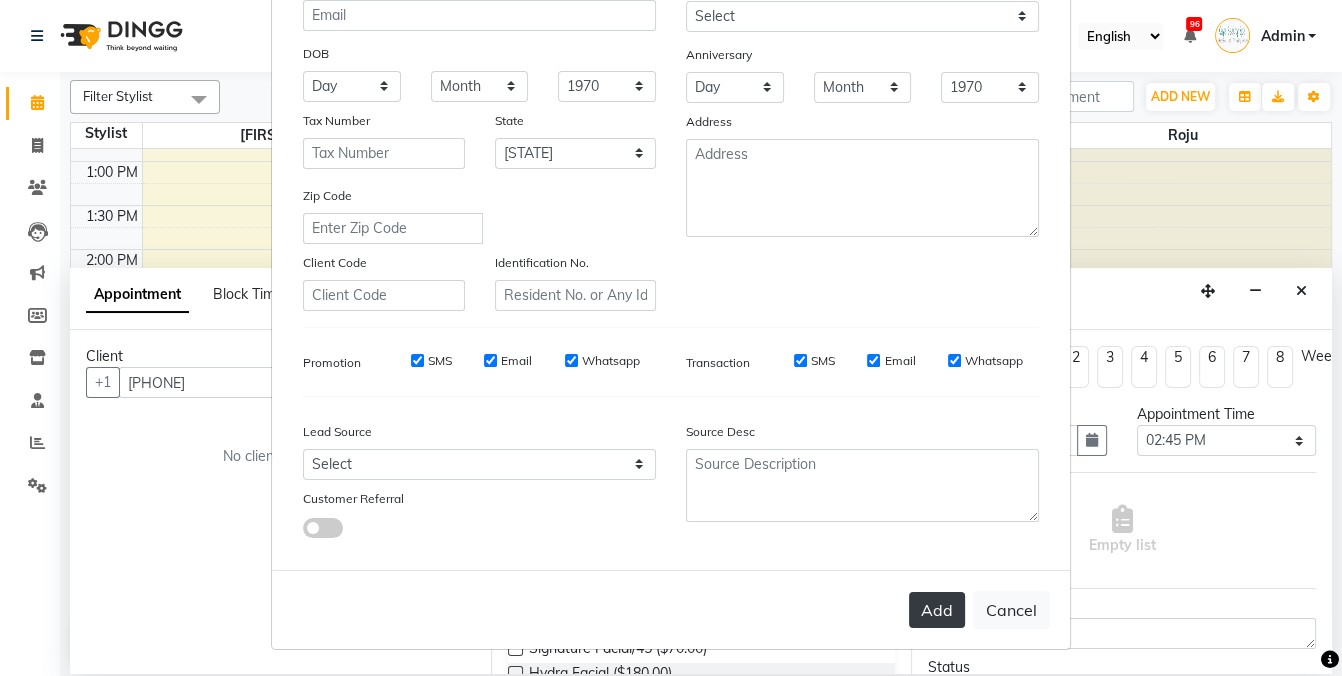 type on "[LAST]" 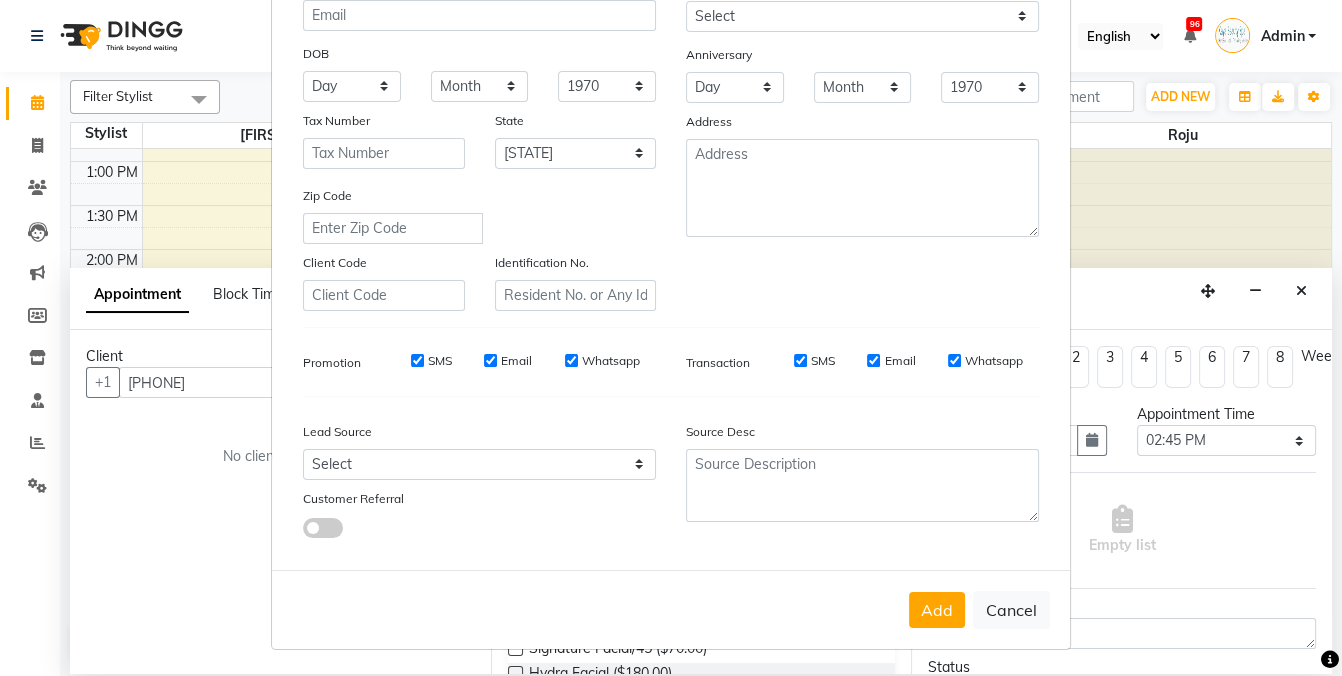 click on "Add" at bounding box center [937, 610] 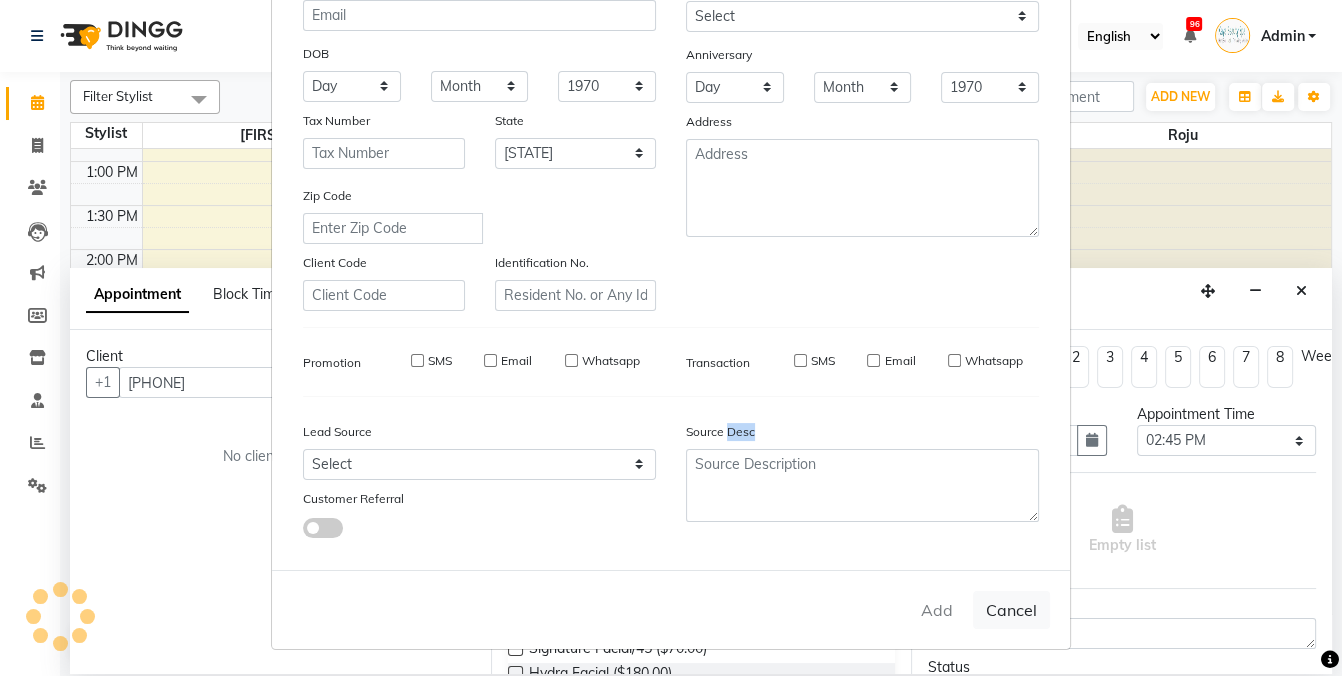 type 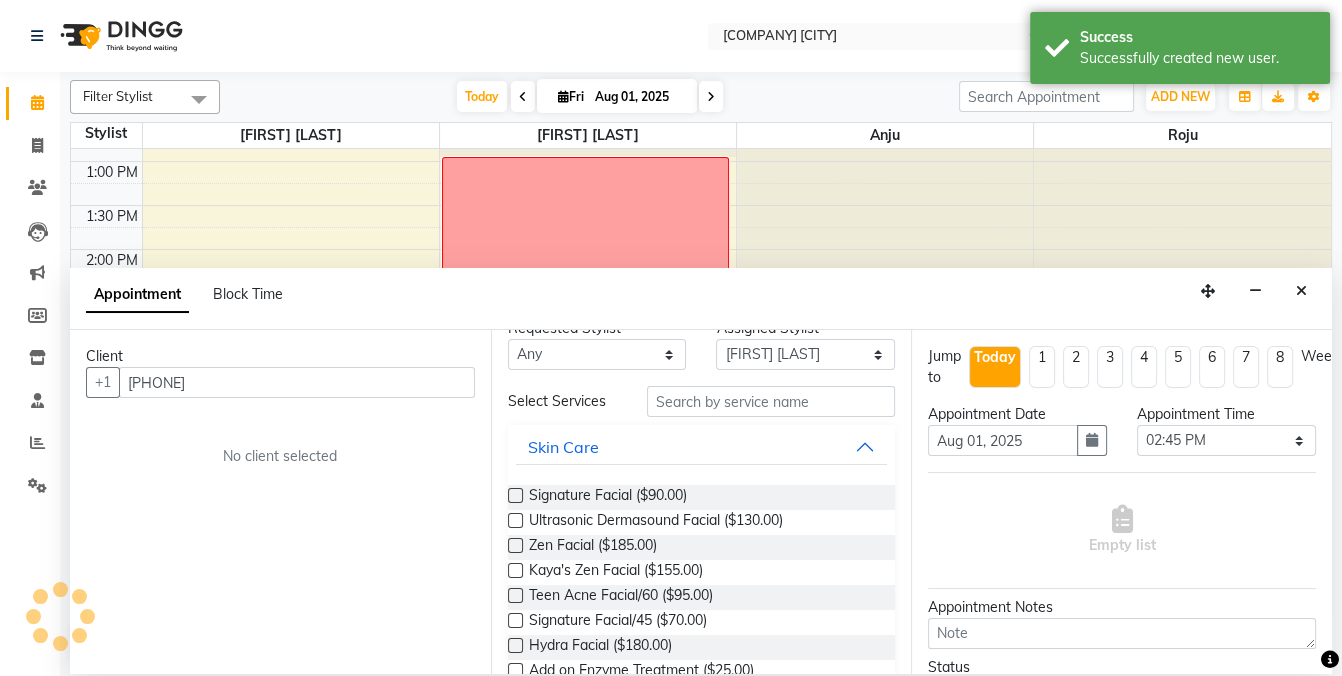 scroll, scrollTop: 29, scrollLeft: 0, axis: vertical 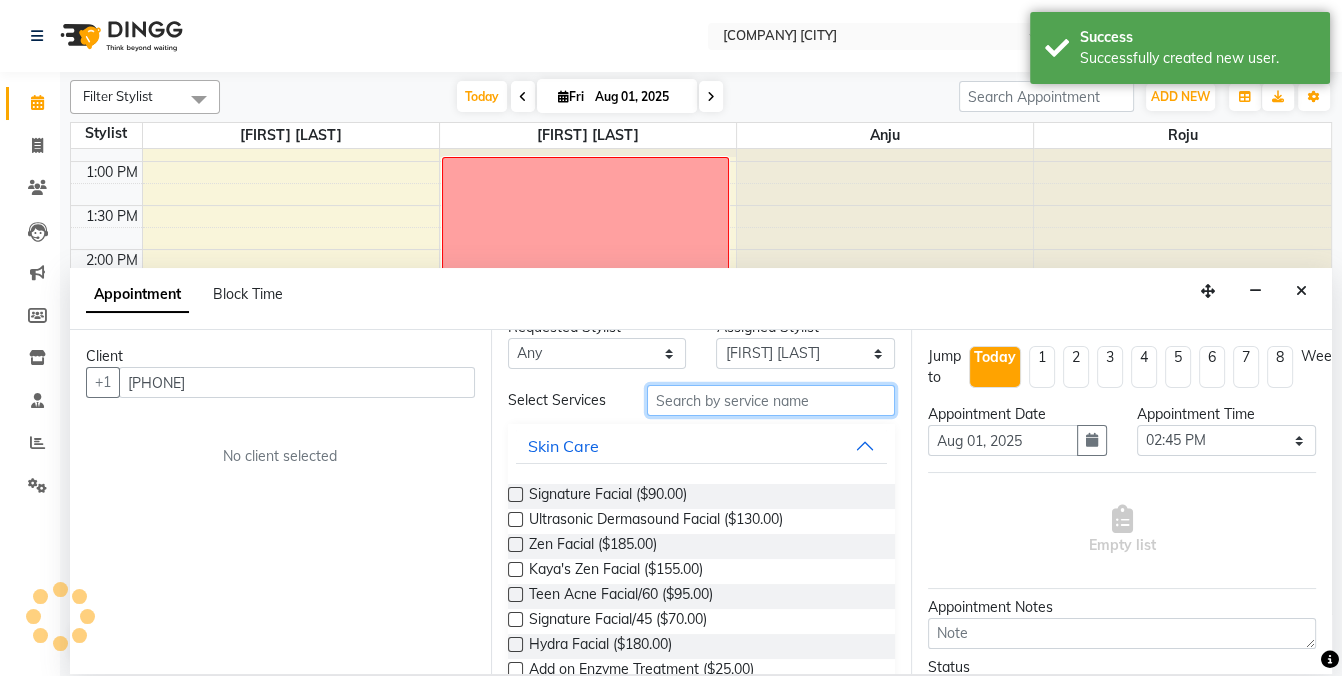 click at bounding box center [771, 400] 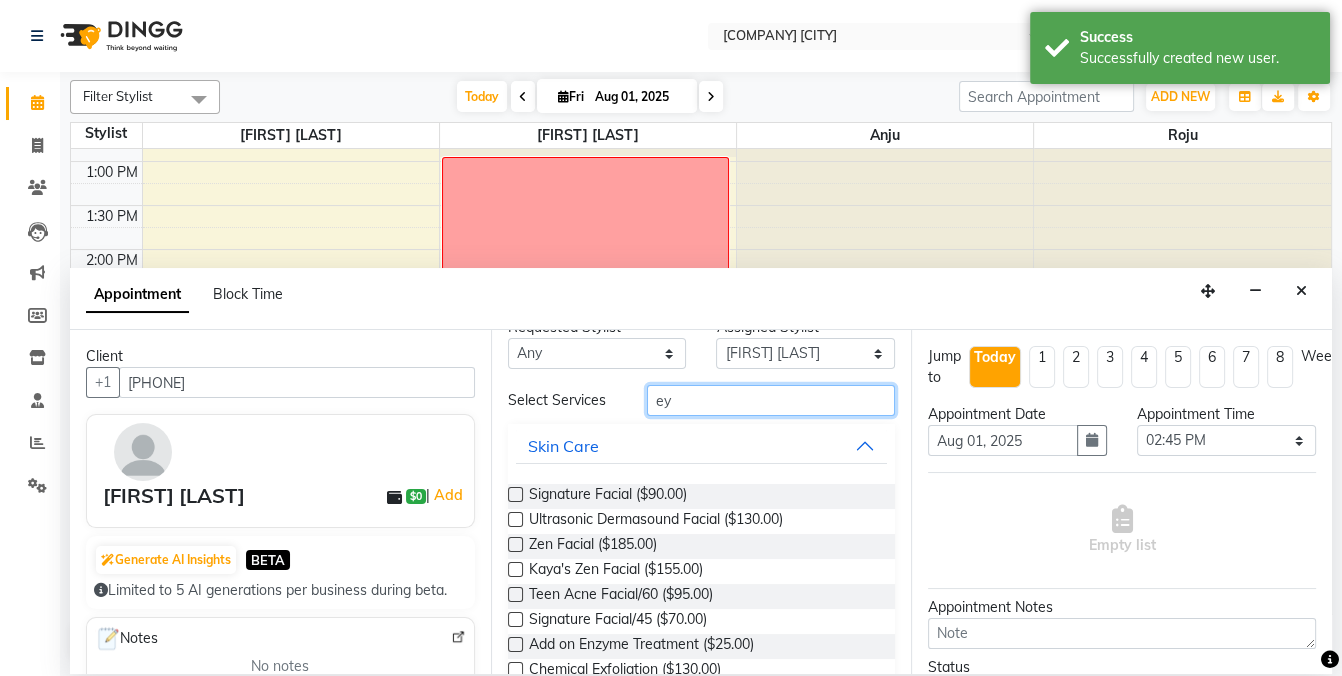 scroll, scrollTop: 9, scrollLeft: 0, axis: vertical 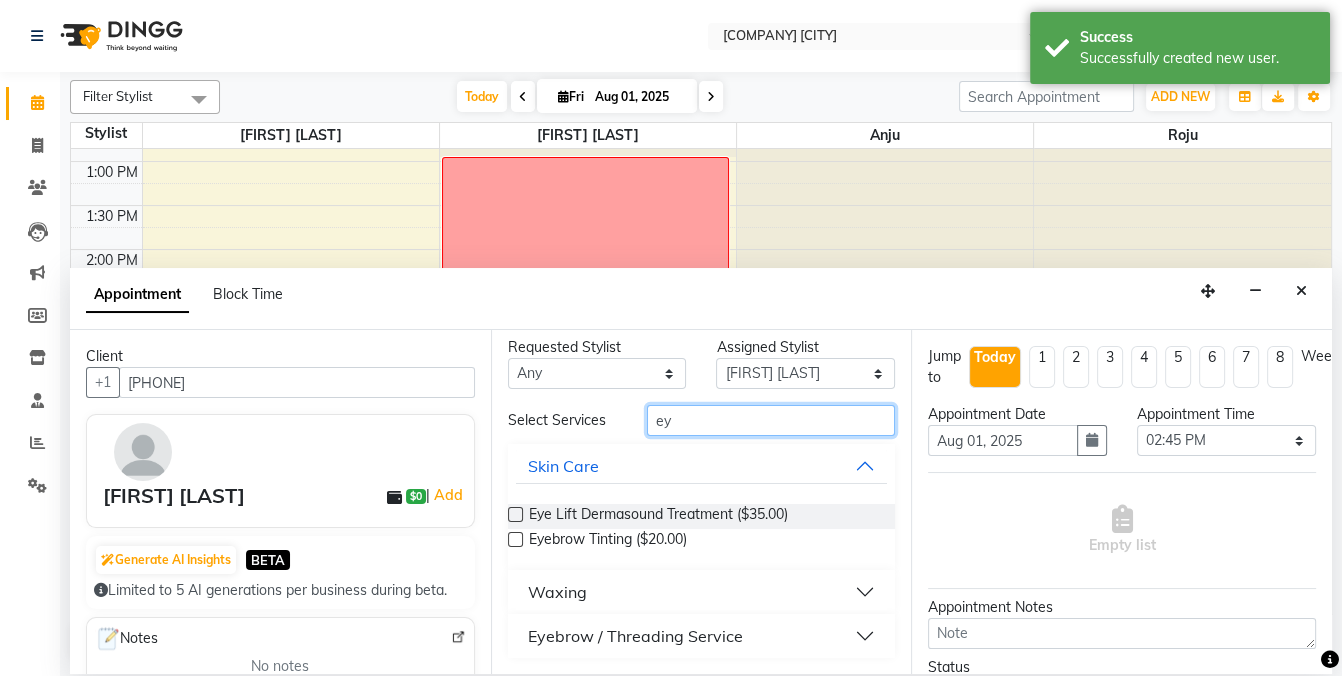 type on "ey" 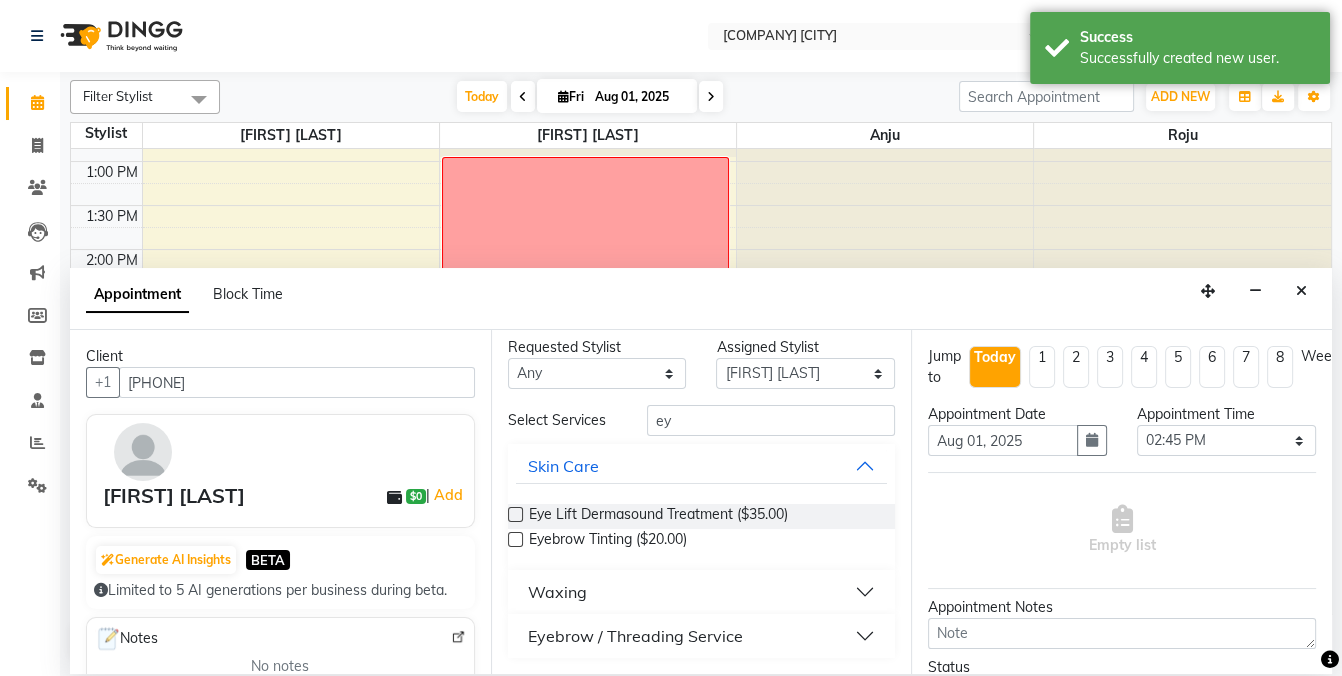 click on "Eyebrow / Threading Service" at bounding box center [635, 636] 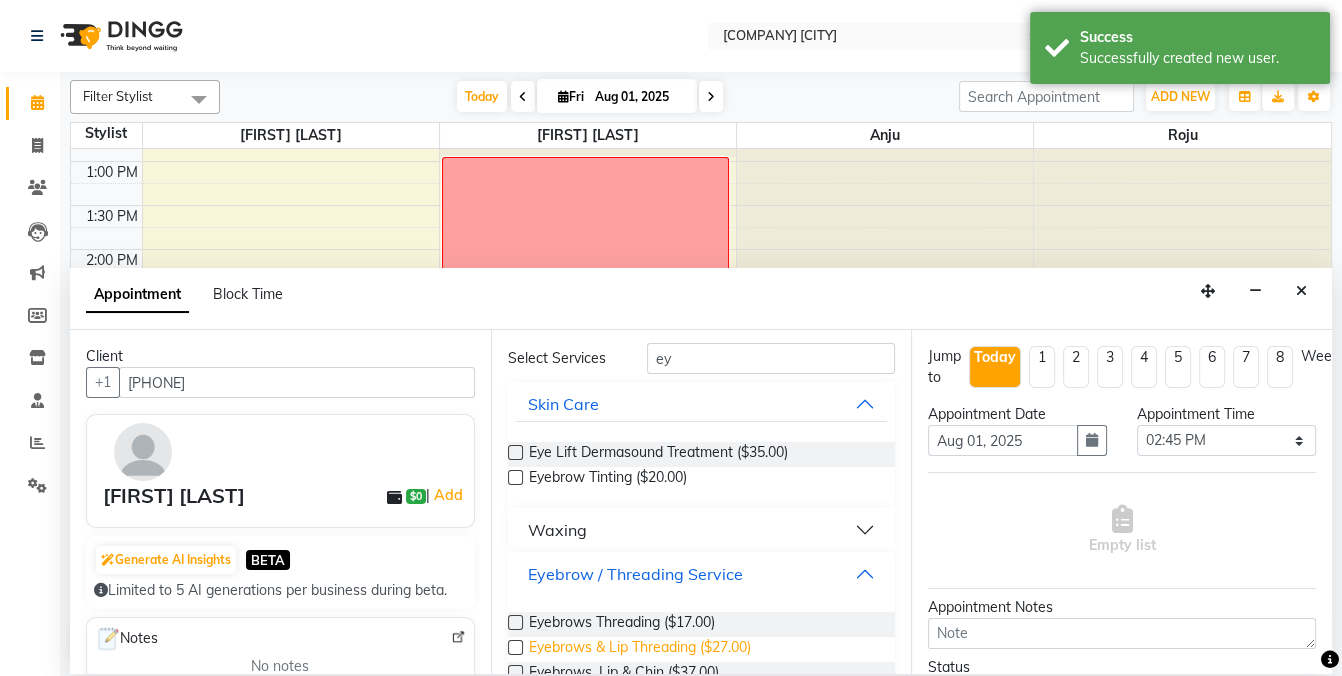 scroll, scrollTop: 190, scrollLeft: 0, axis: vertical 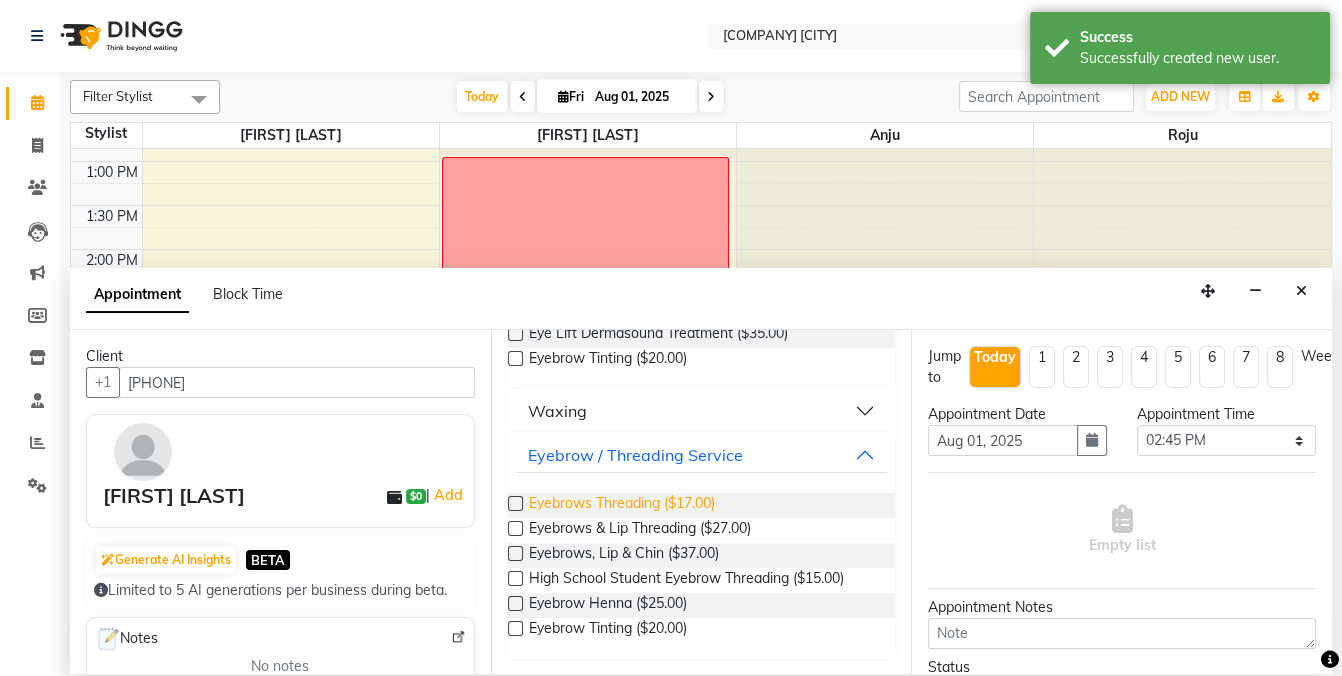 click on "Eyebrows  Threading ($17.00)" at bounding box center [622, 505] 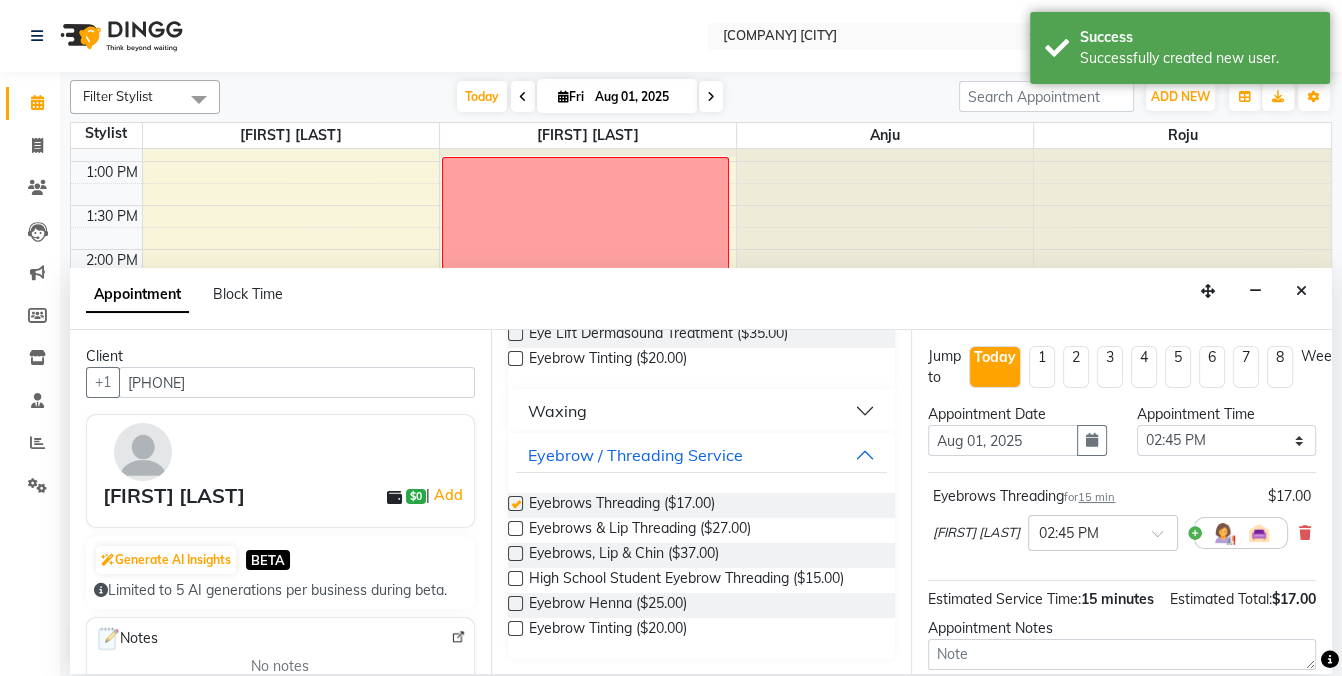 checkbox on "false" 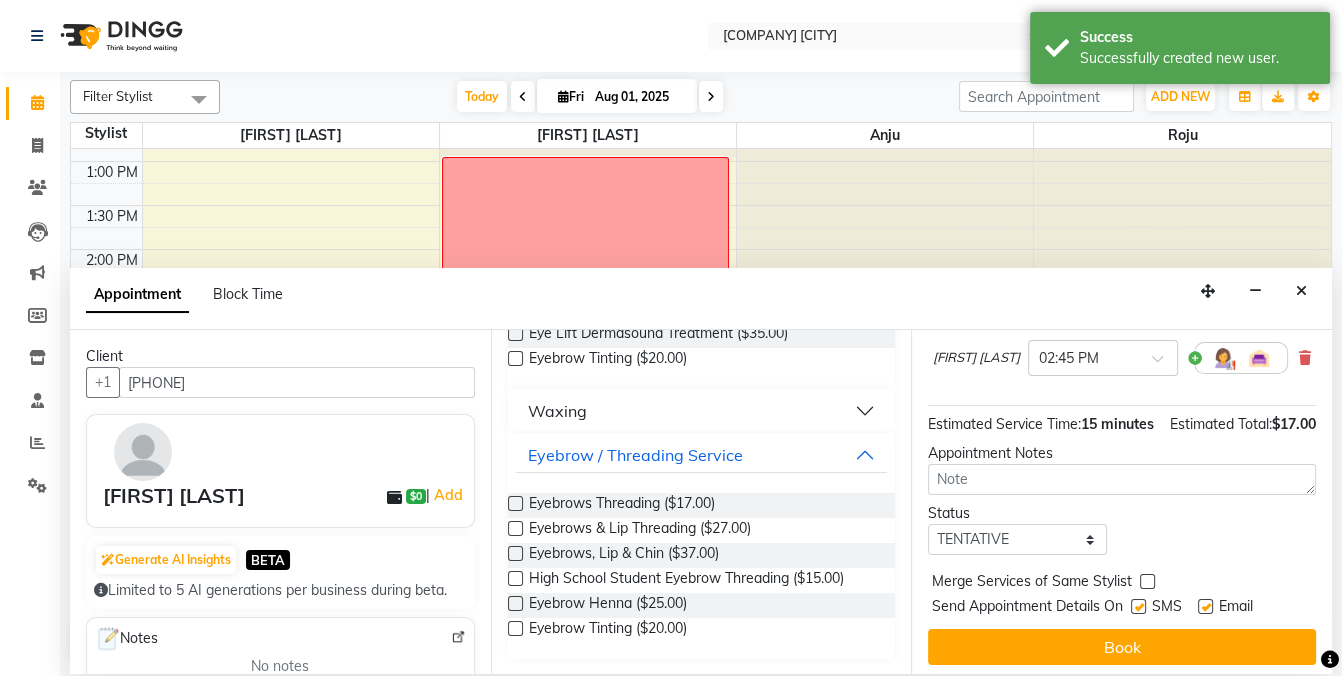scroll, scrollTop: 181, scrollLeft: 0, axis: vertical 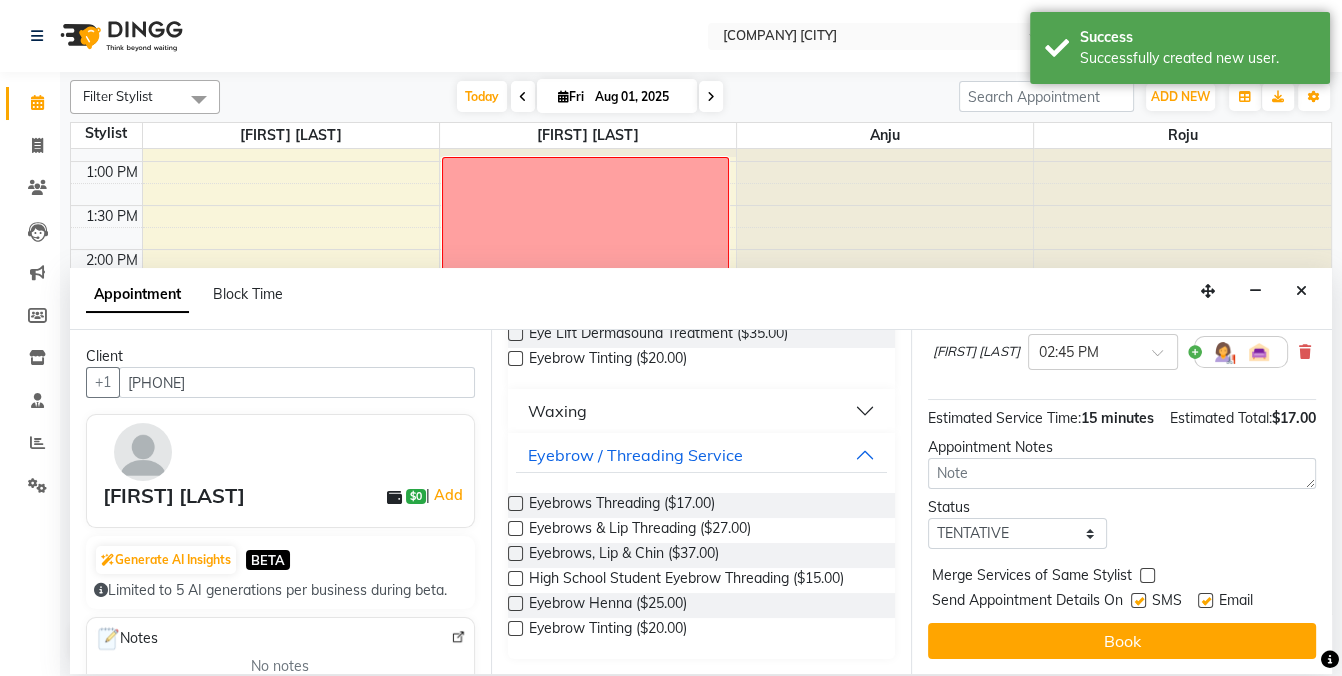 click at bounding box center (1138, 600) 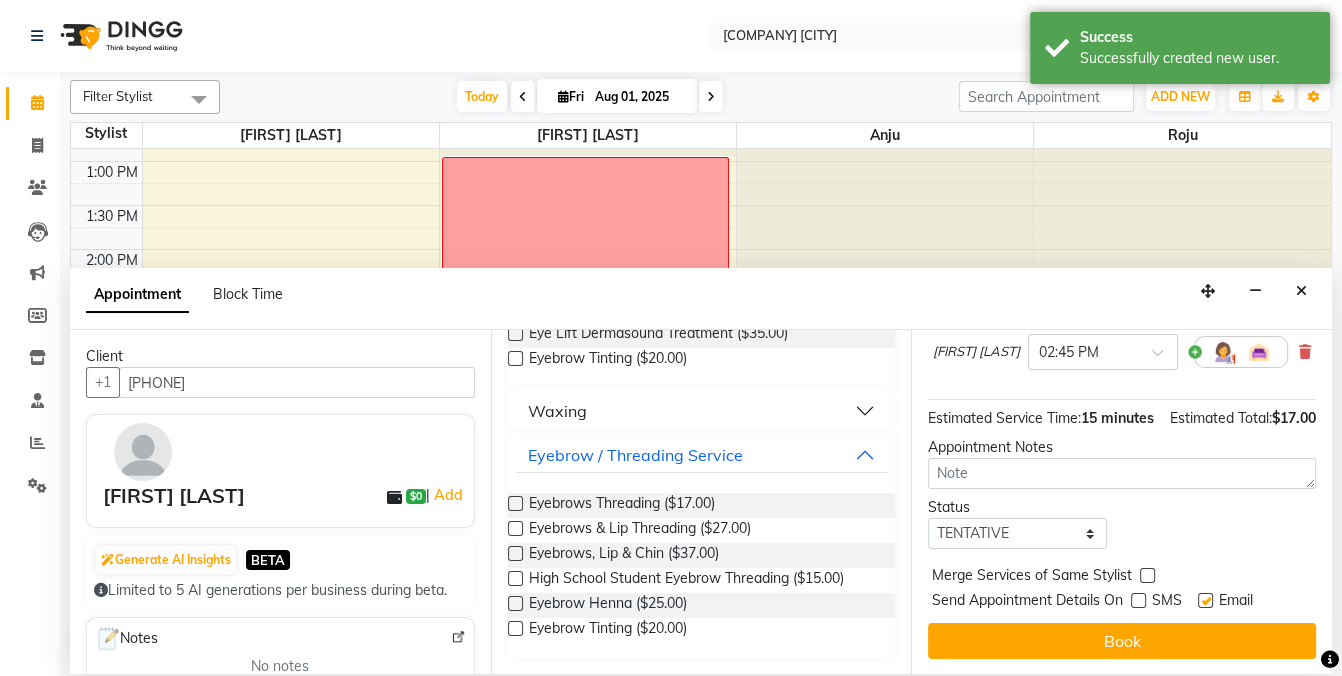 click at bounding box center (1138, 600) 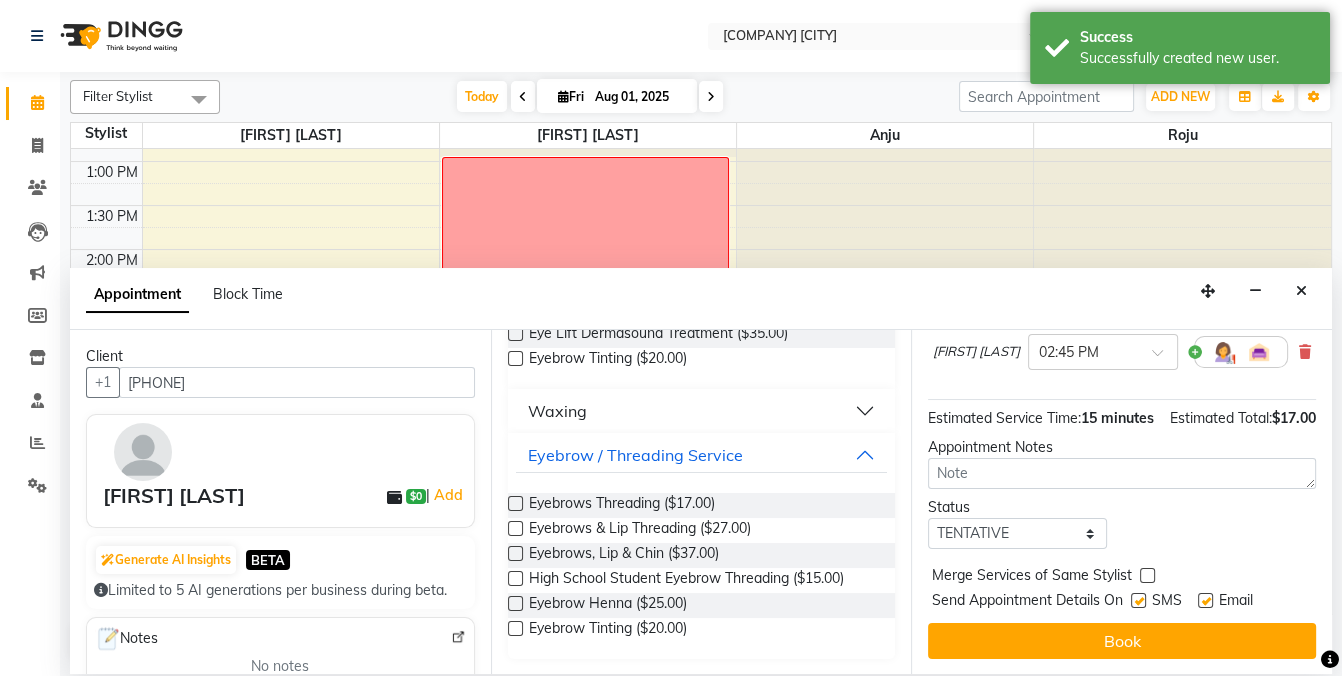 click at bounding box center (1138, 600) 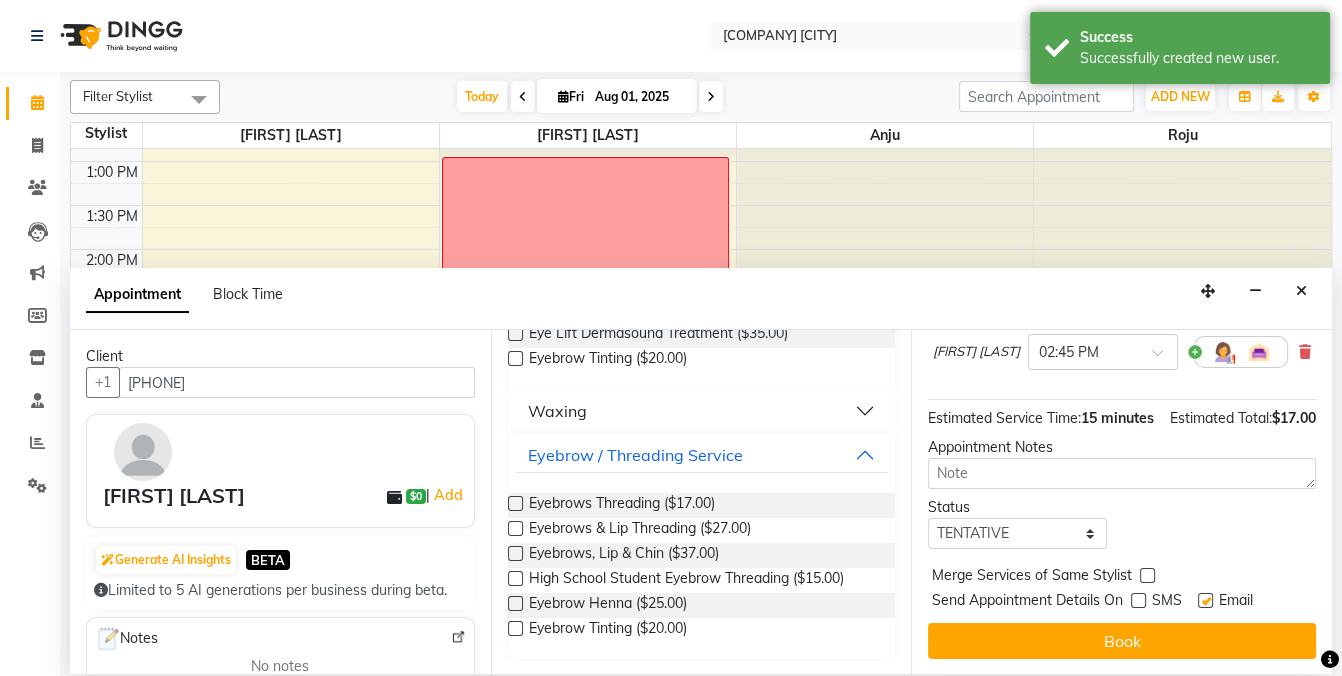 click at bounding box center (1205, 600) 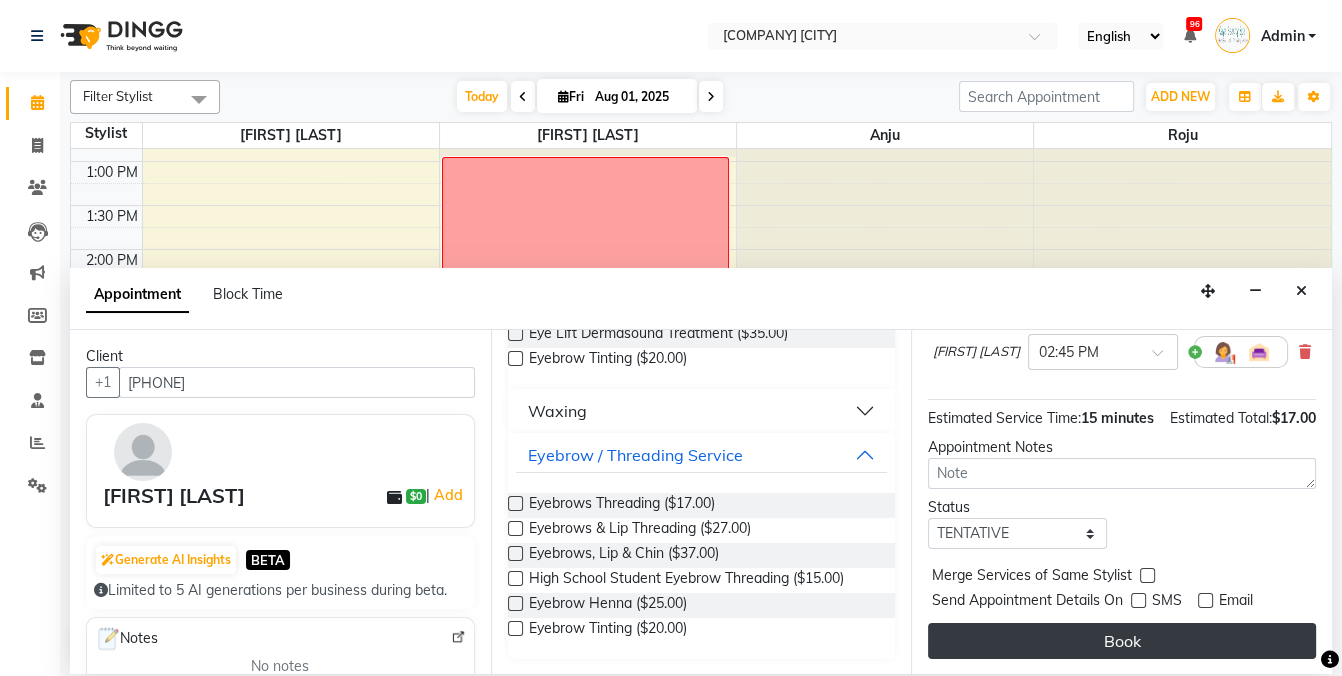 click on "Book" at bounding box center [1122, 641] 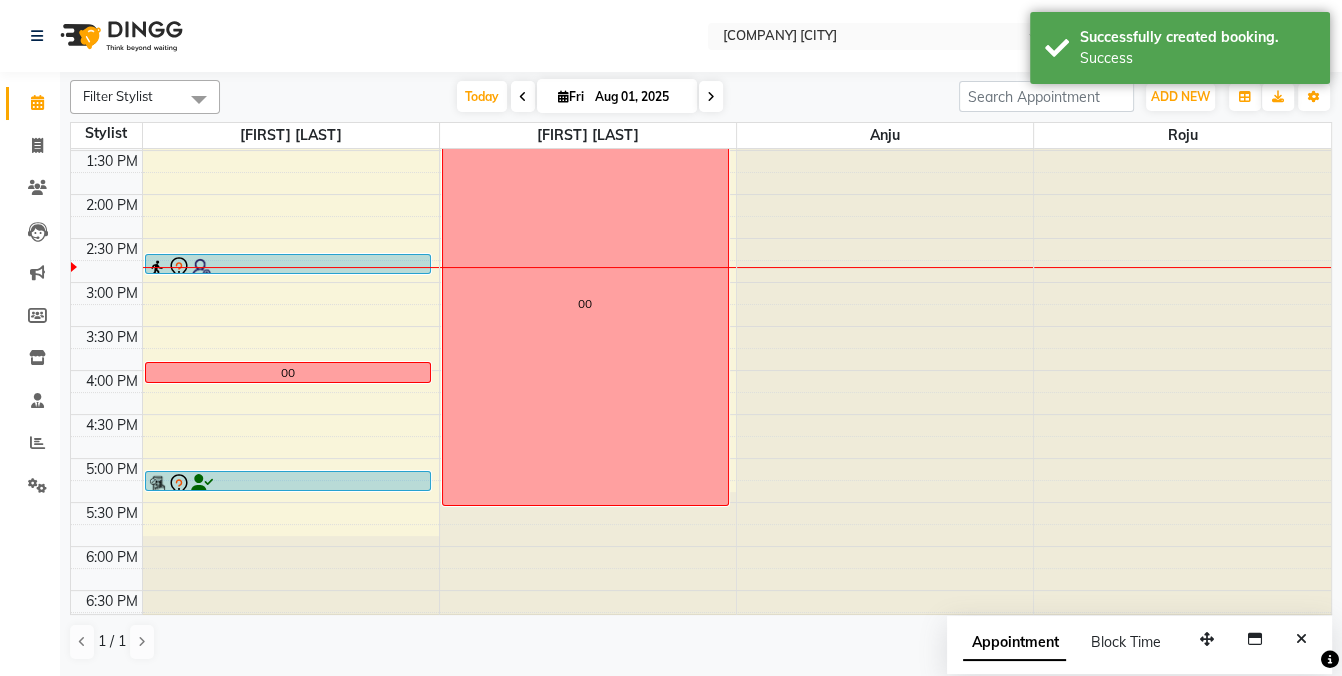 scroll, scrollTop: 401, scrollLeft: 0, axis: vertical 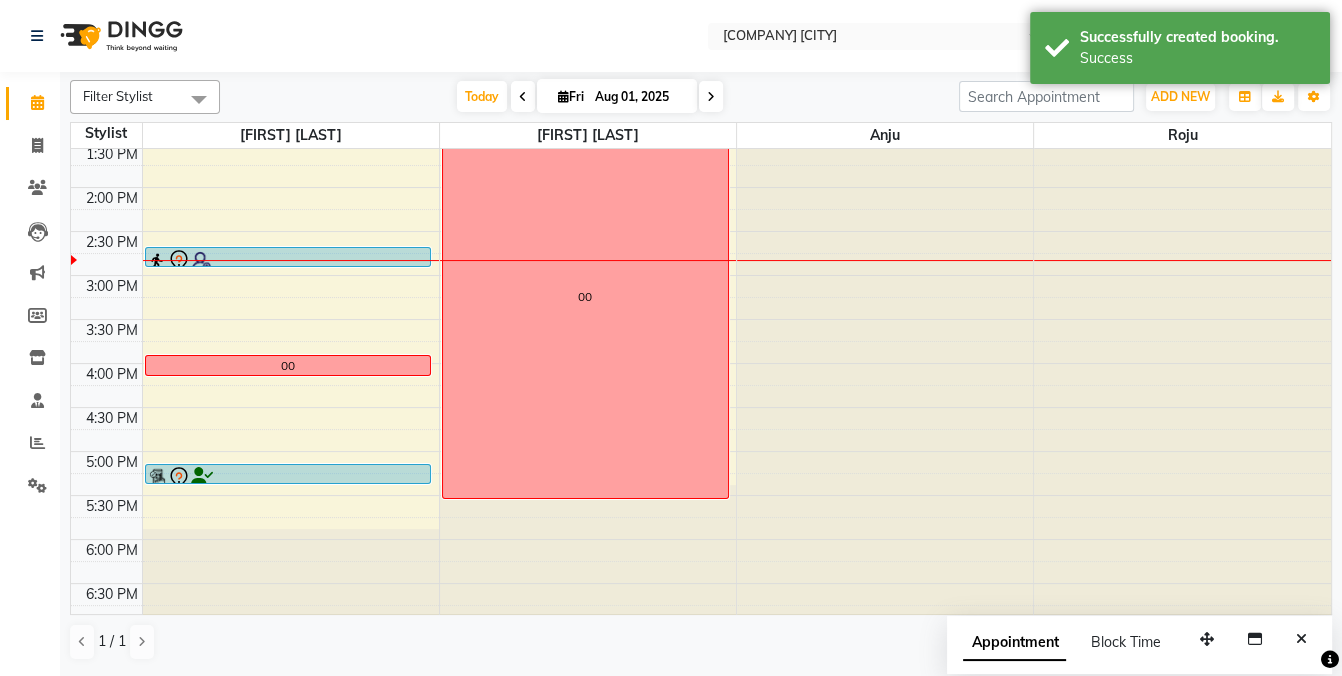 click at bounding box center [288, 261] 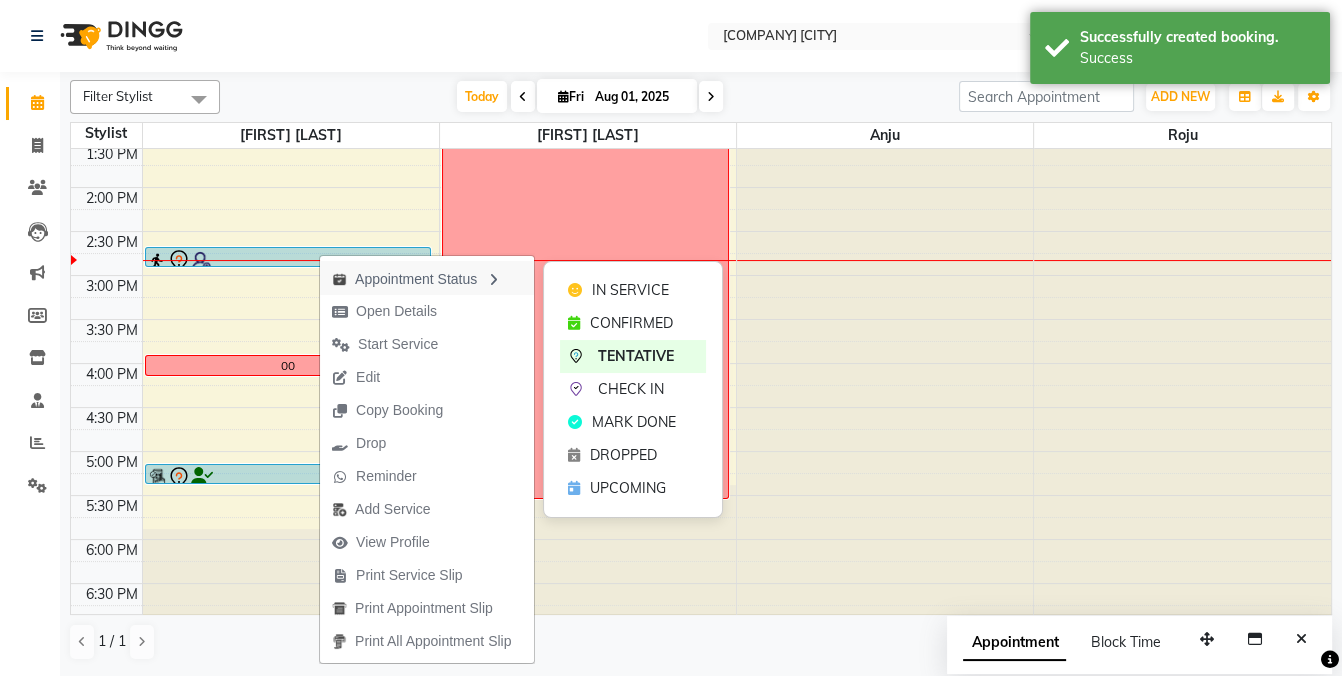 click on "Appointment Status" at bounding box center (427, 278) 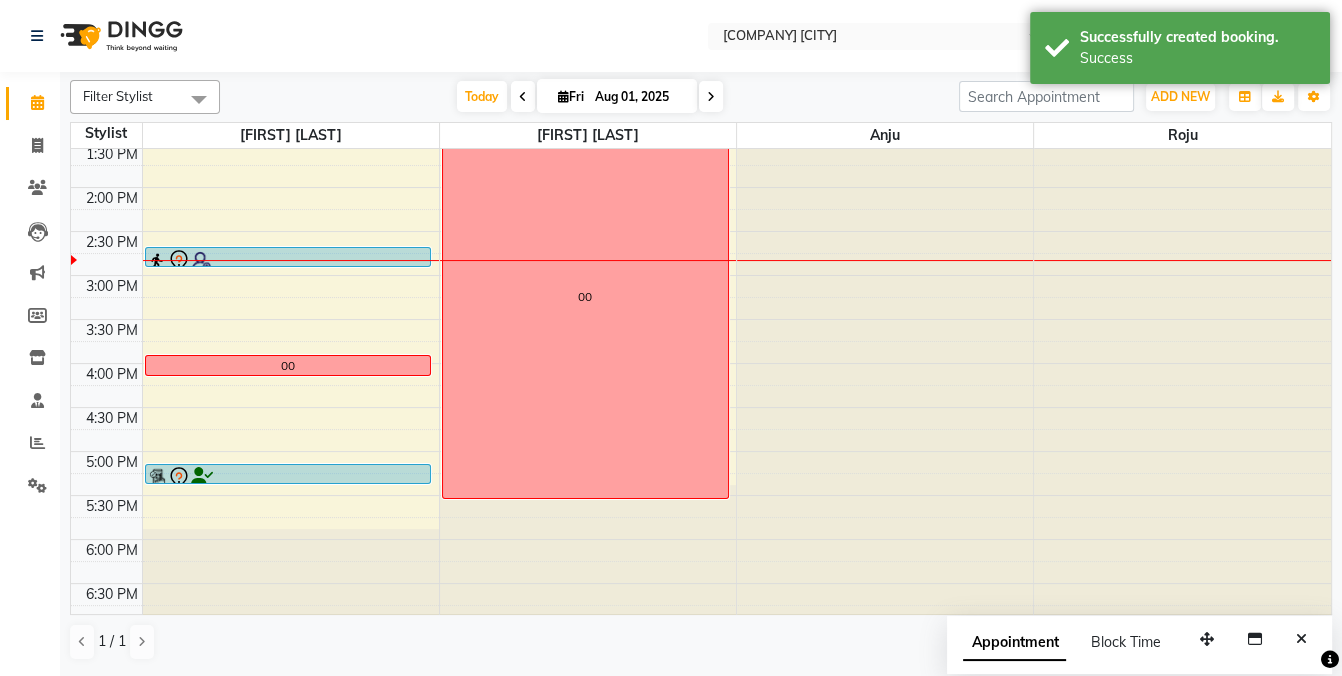 click at bounding box center [288, 266] 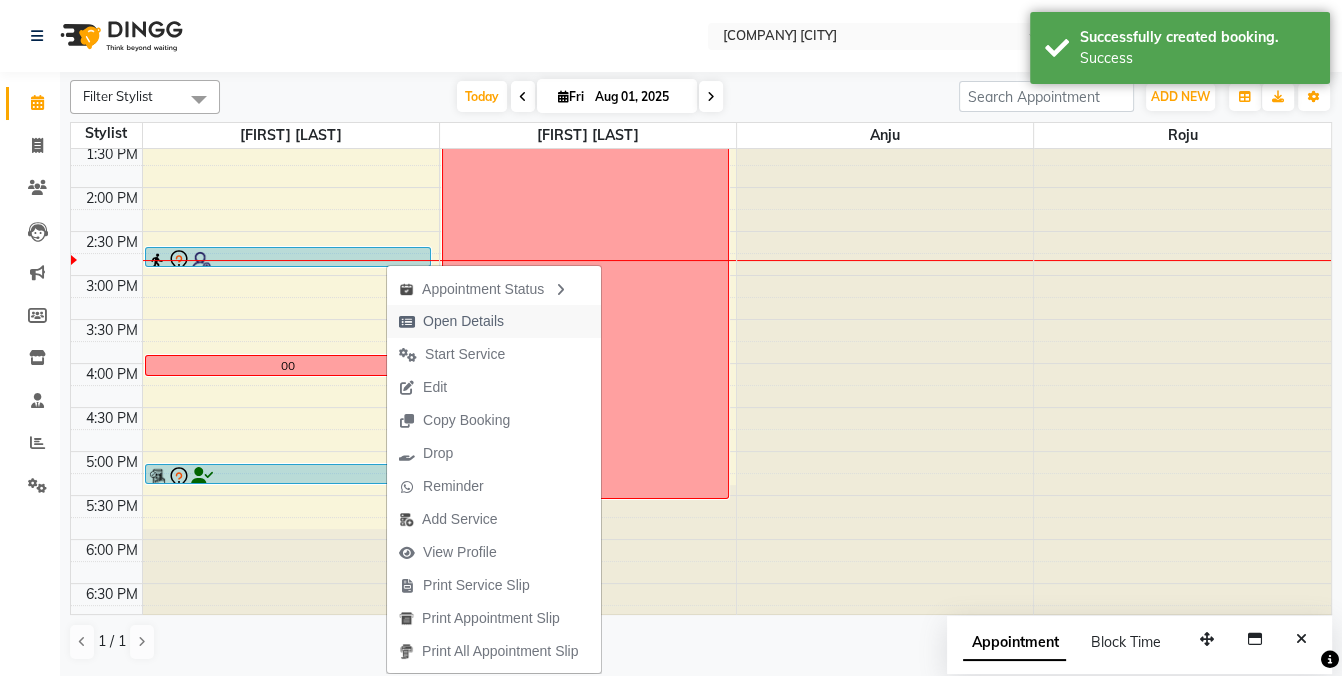 click on "Open Details" at bounding box center (463, 321) 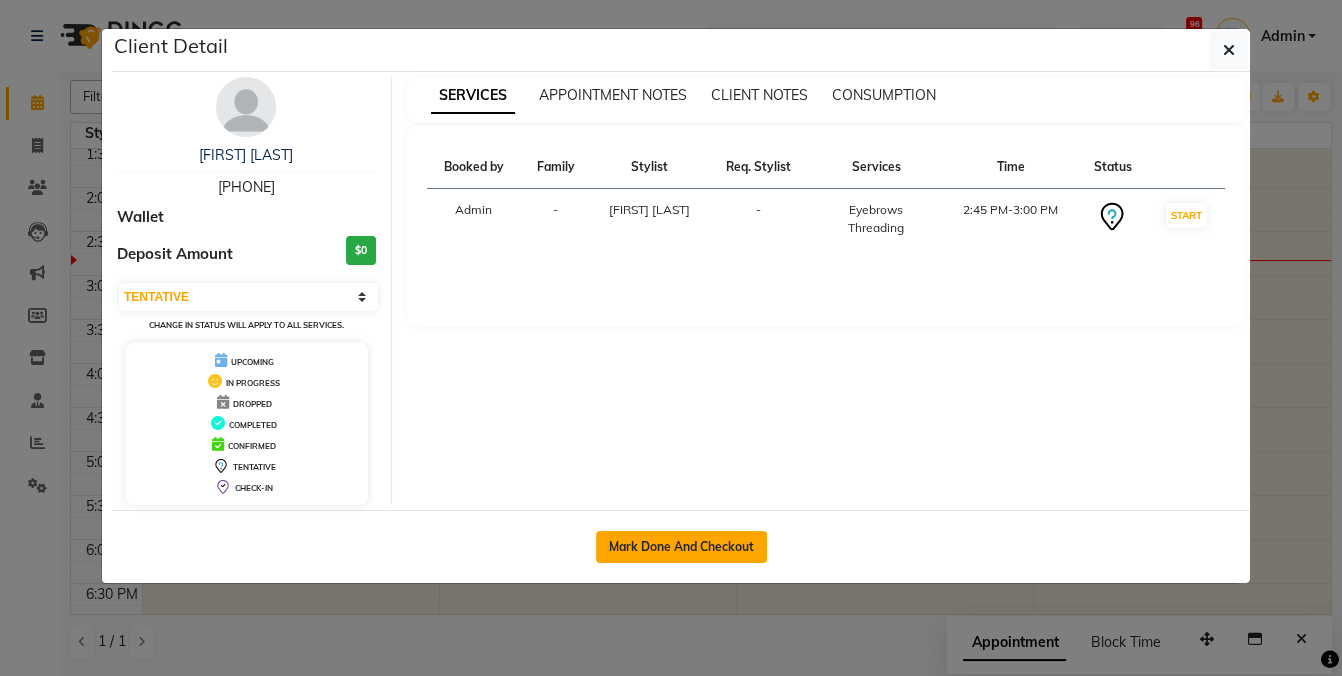 click on "Mark Done And Checkout" 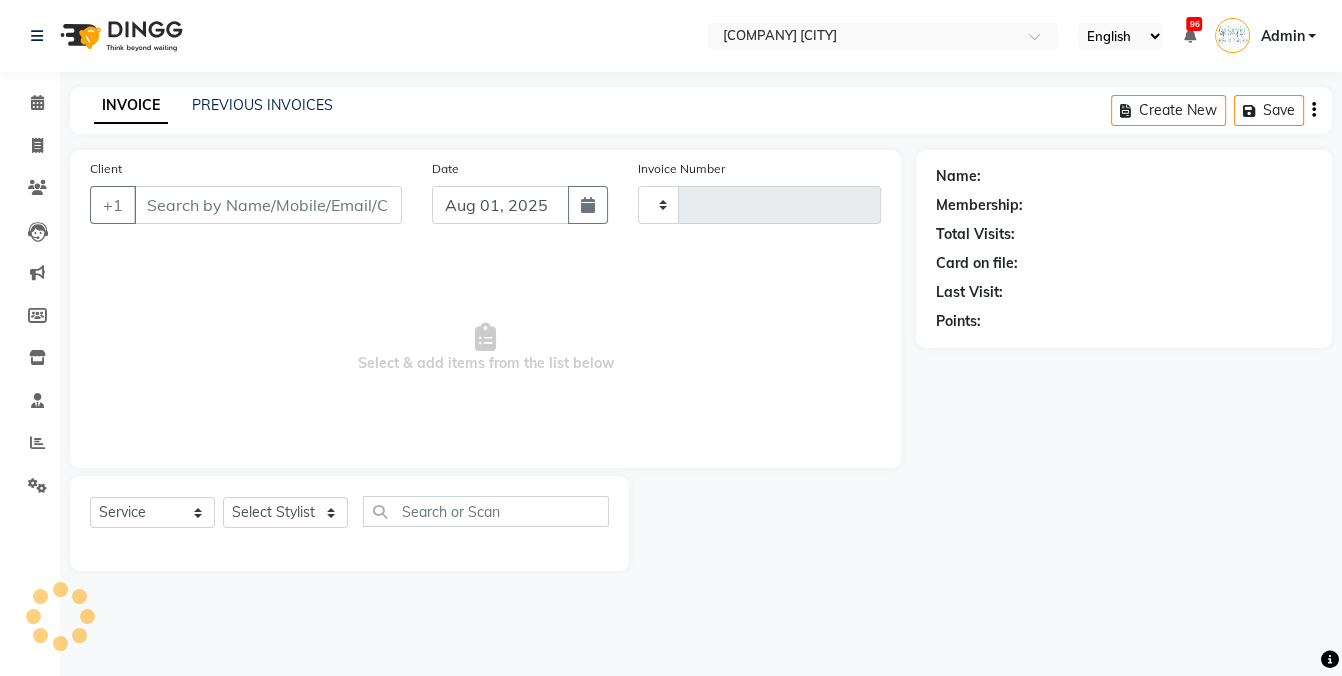type on "0787" 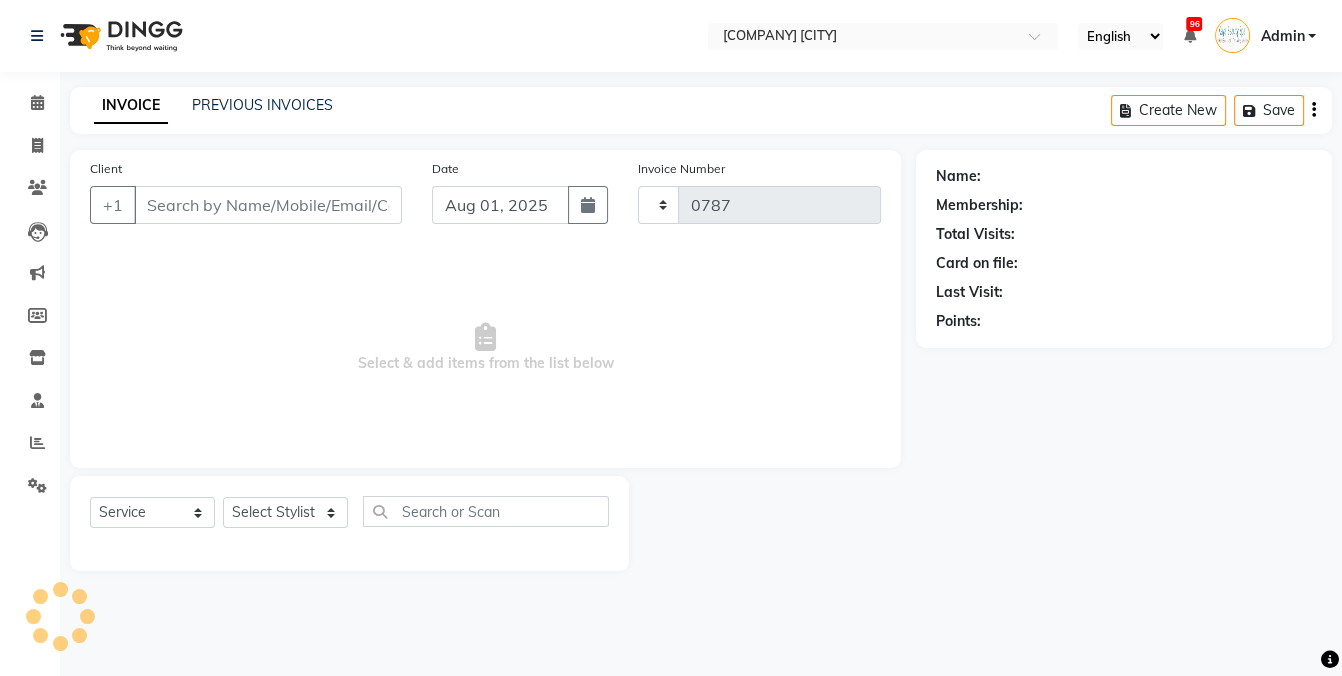 select on "3896" 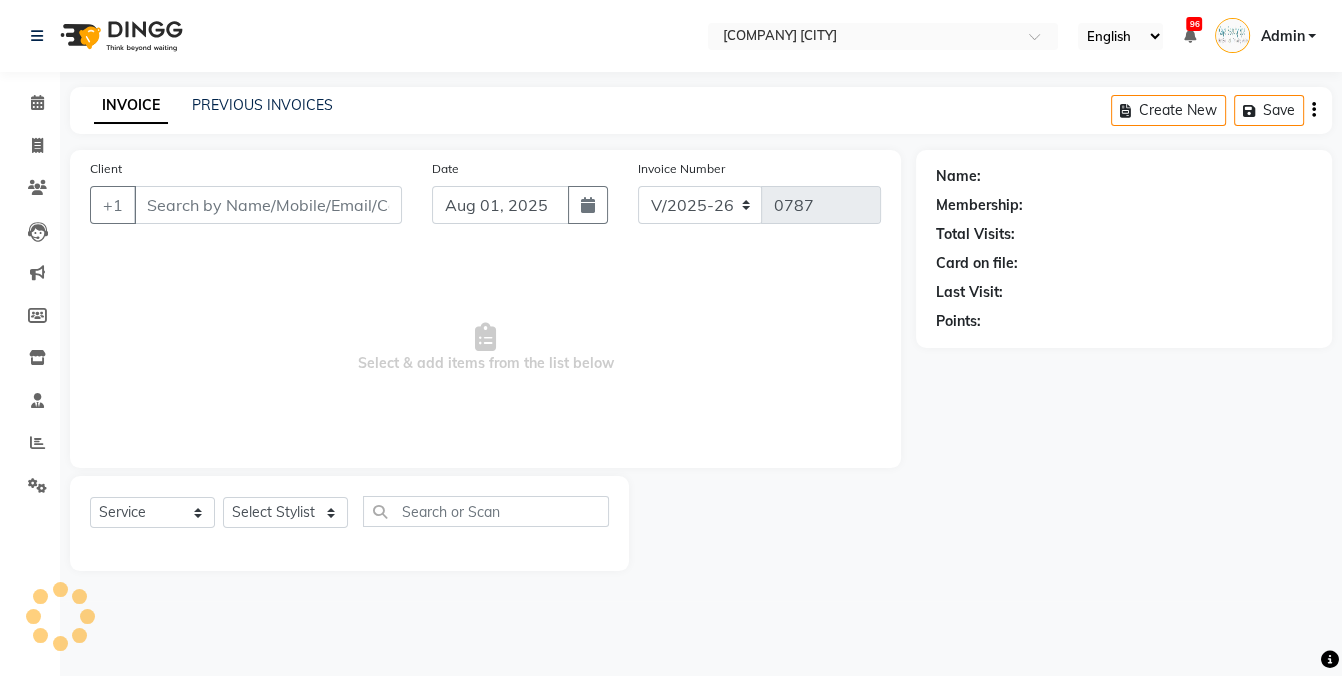 select on "19099" 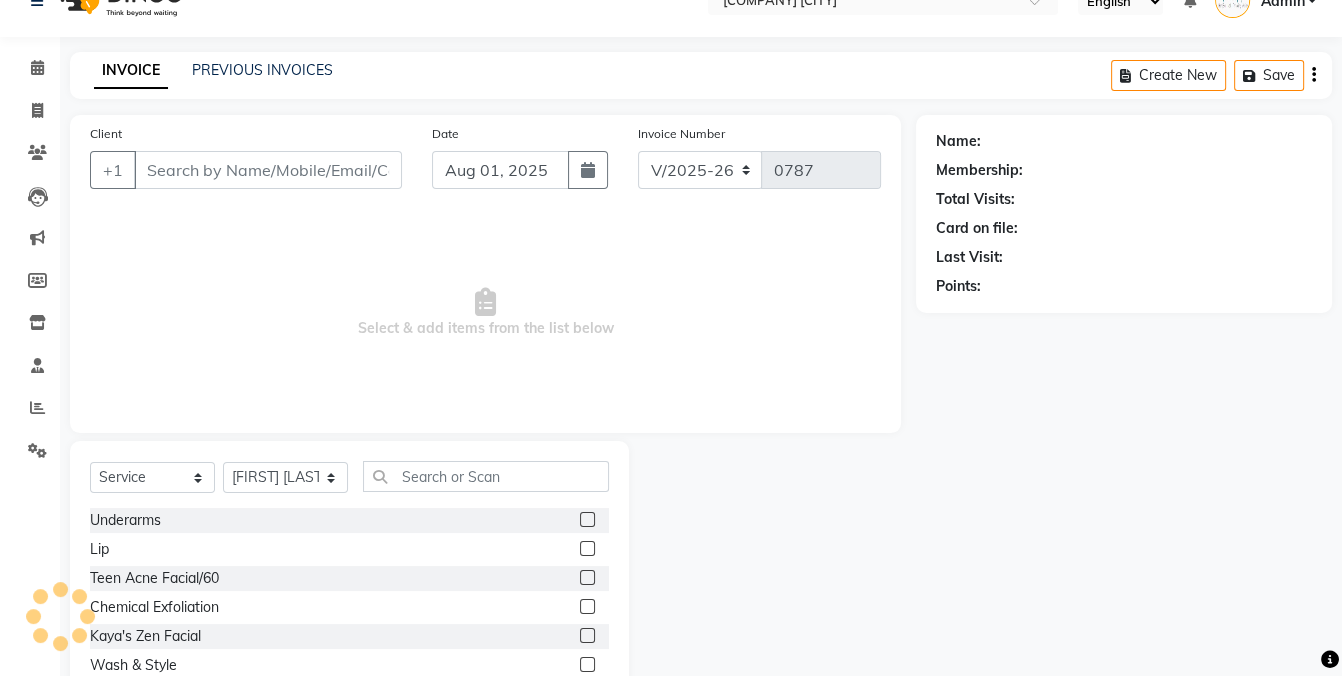 type on "[PHONE]" 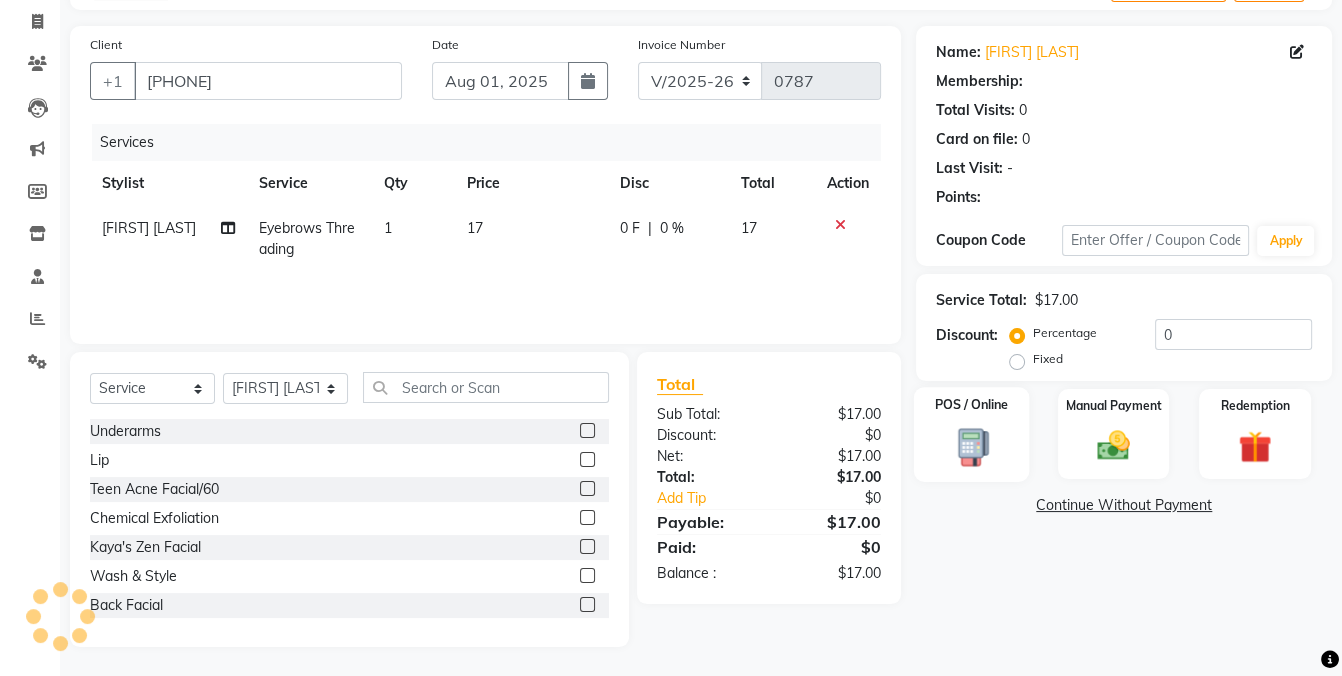 select on "1: Object" 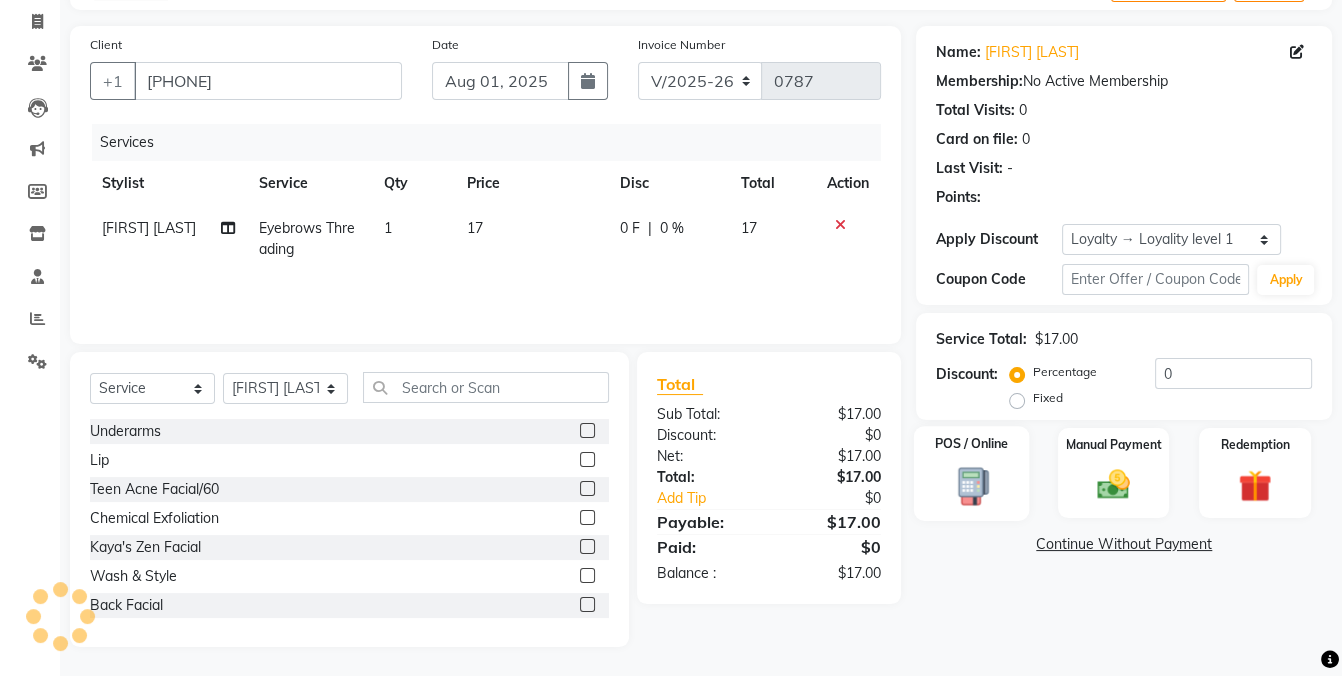 click on "POS / Online" 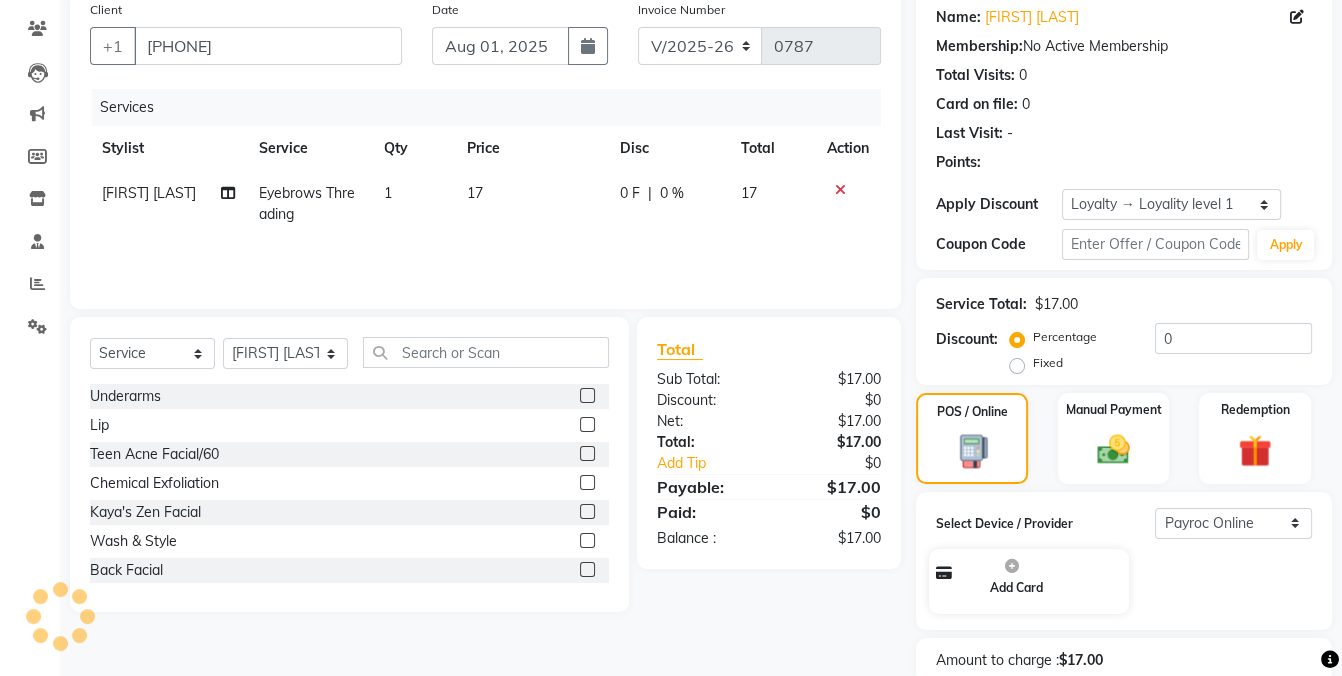 scroll, scrollTop: 234, scrollLeft: 0, axis: vertical 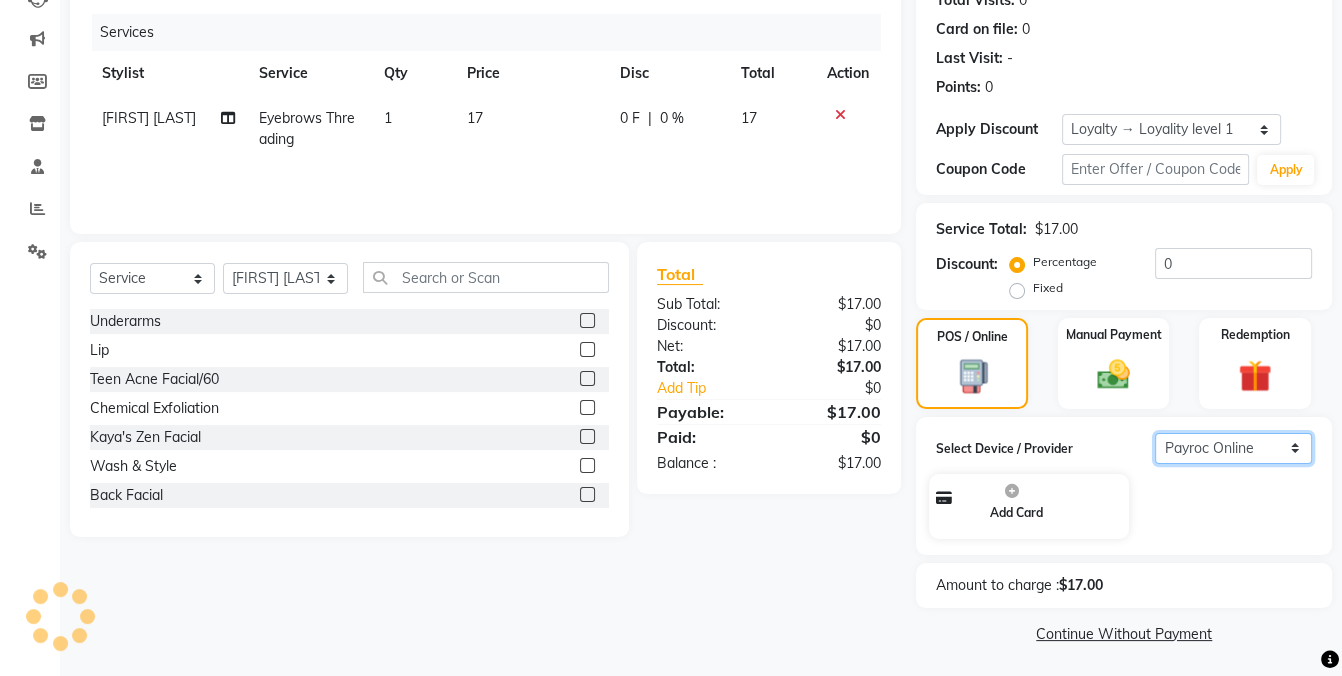 click on "Select  Payroc Online   Clover Mini New" 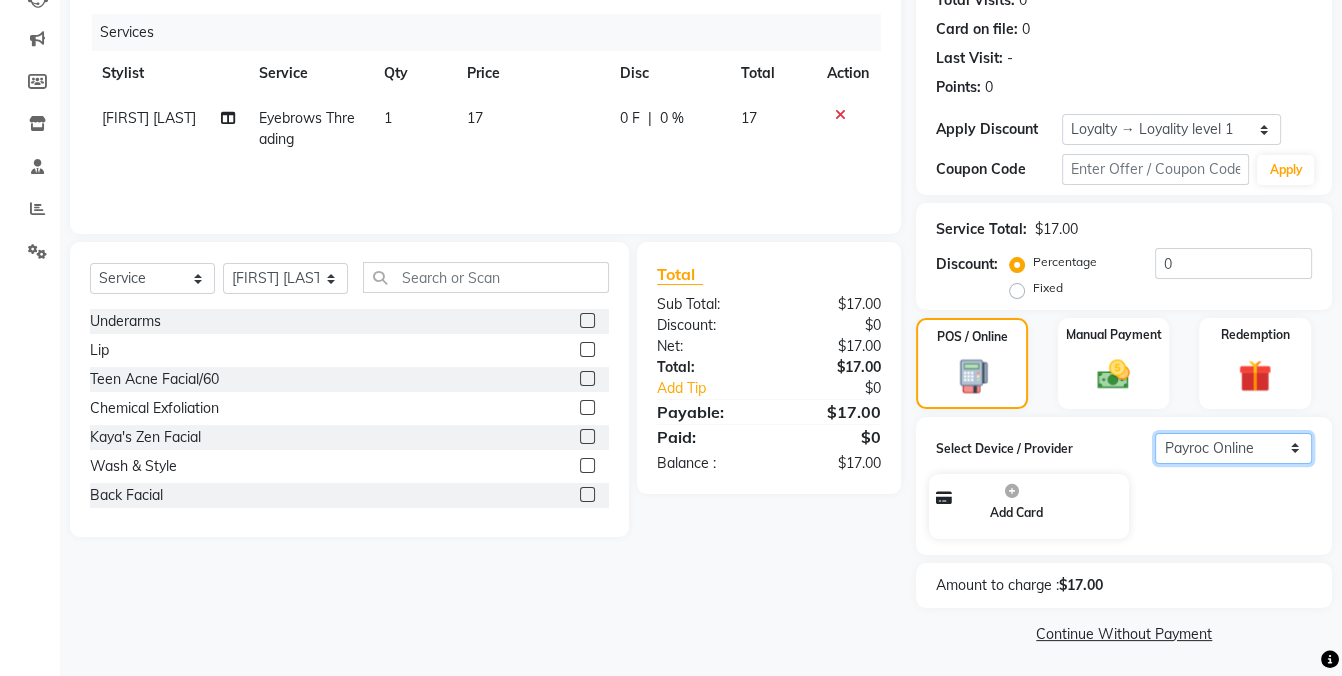 select on "38" 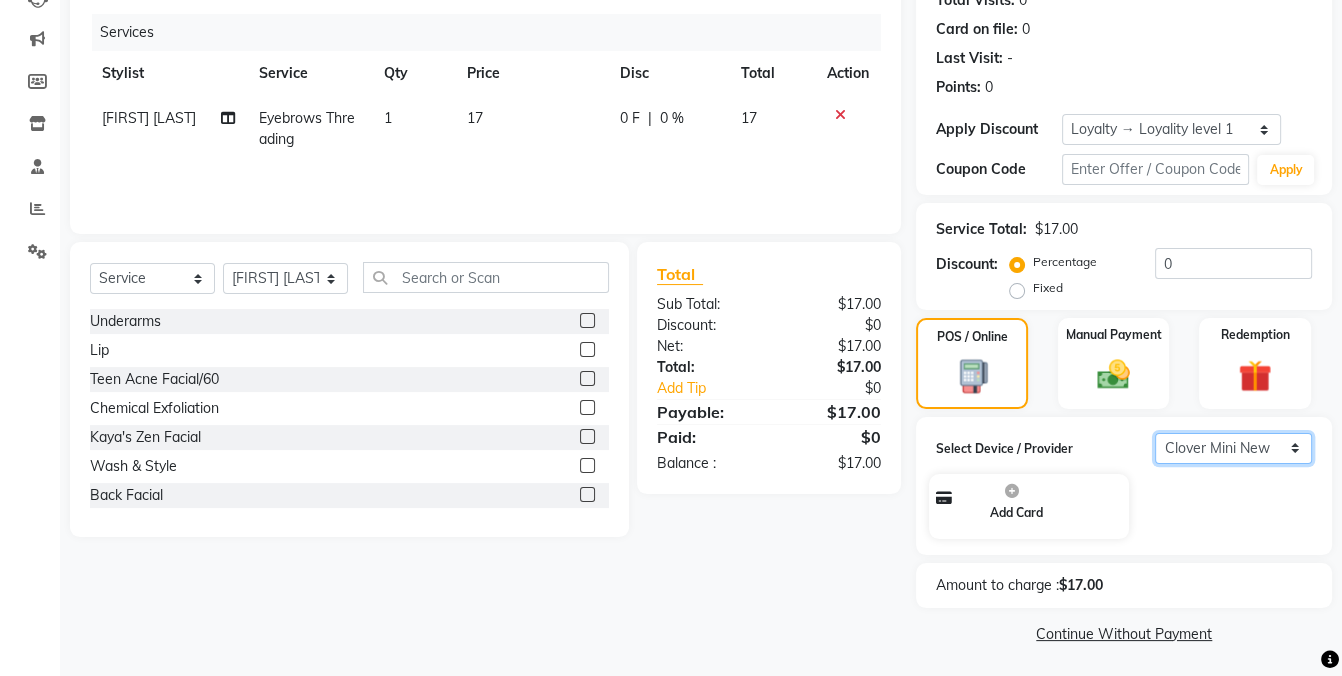 click on "Select  Payroc Online   Clover Mini New" 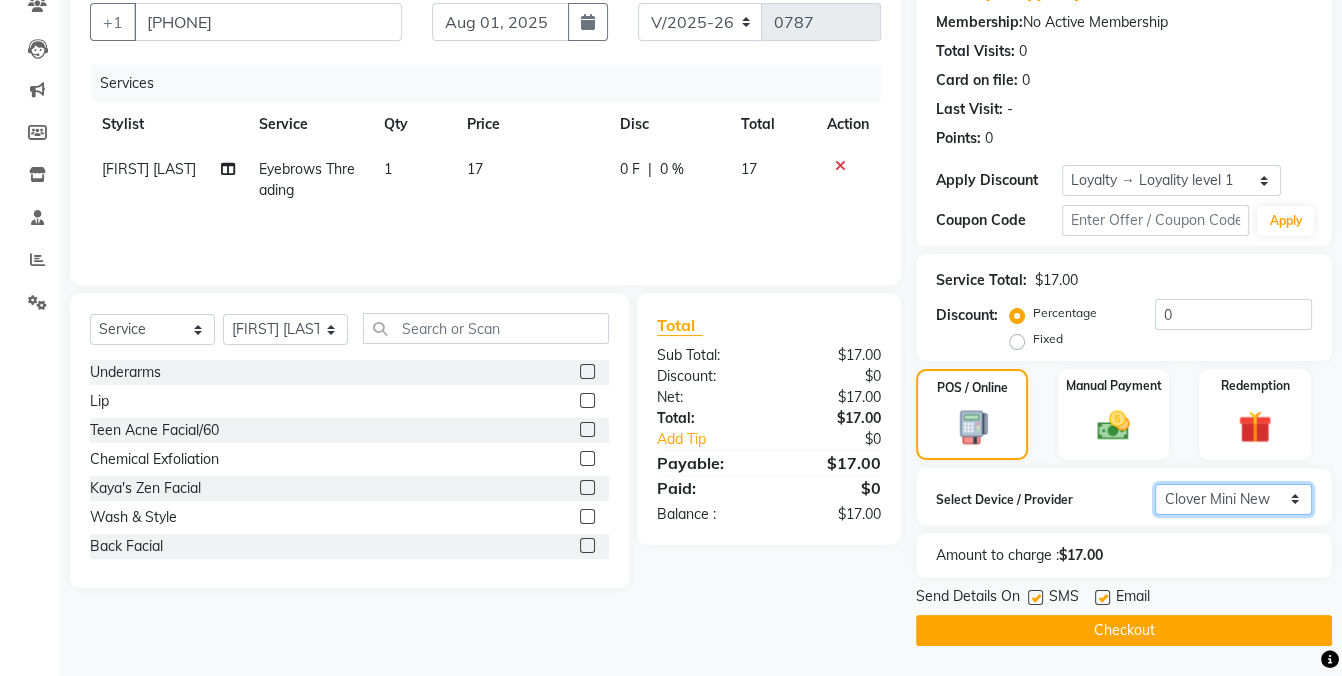 scroll, scrollTop: 181, scrollLeft: 0, axis: vertical 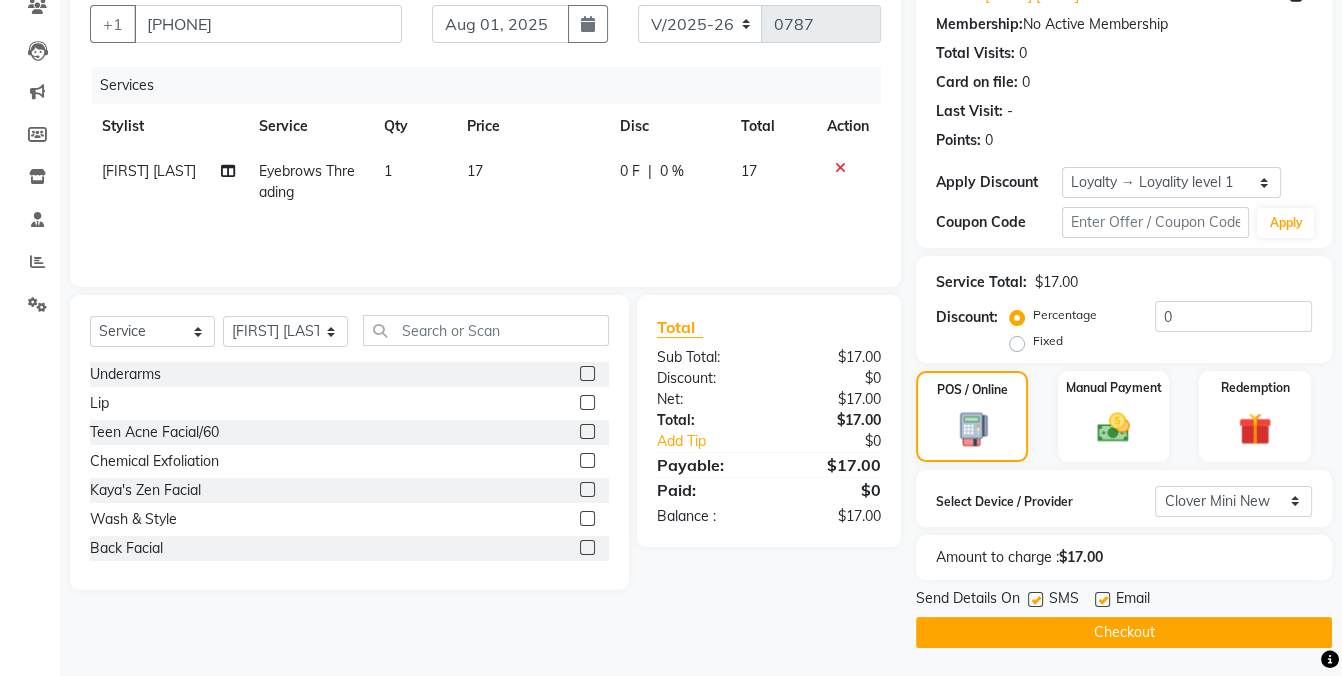click 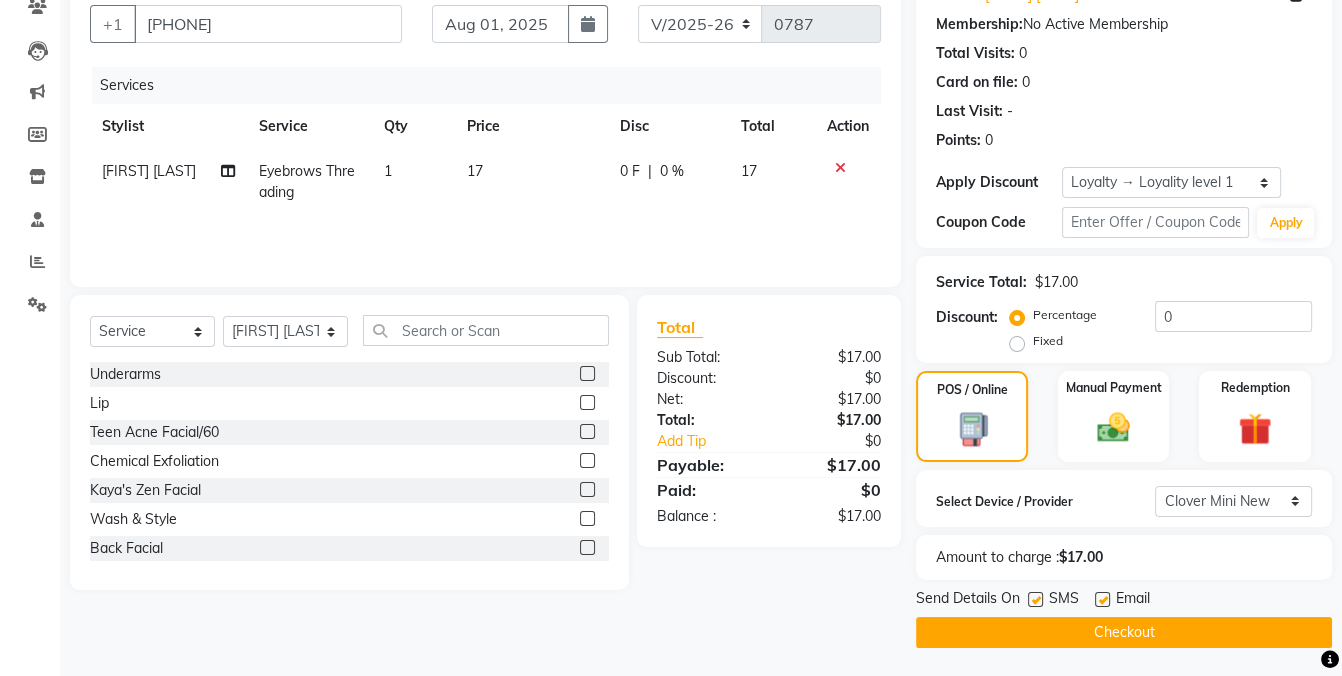 click at bounding box center (1034, 600) 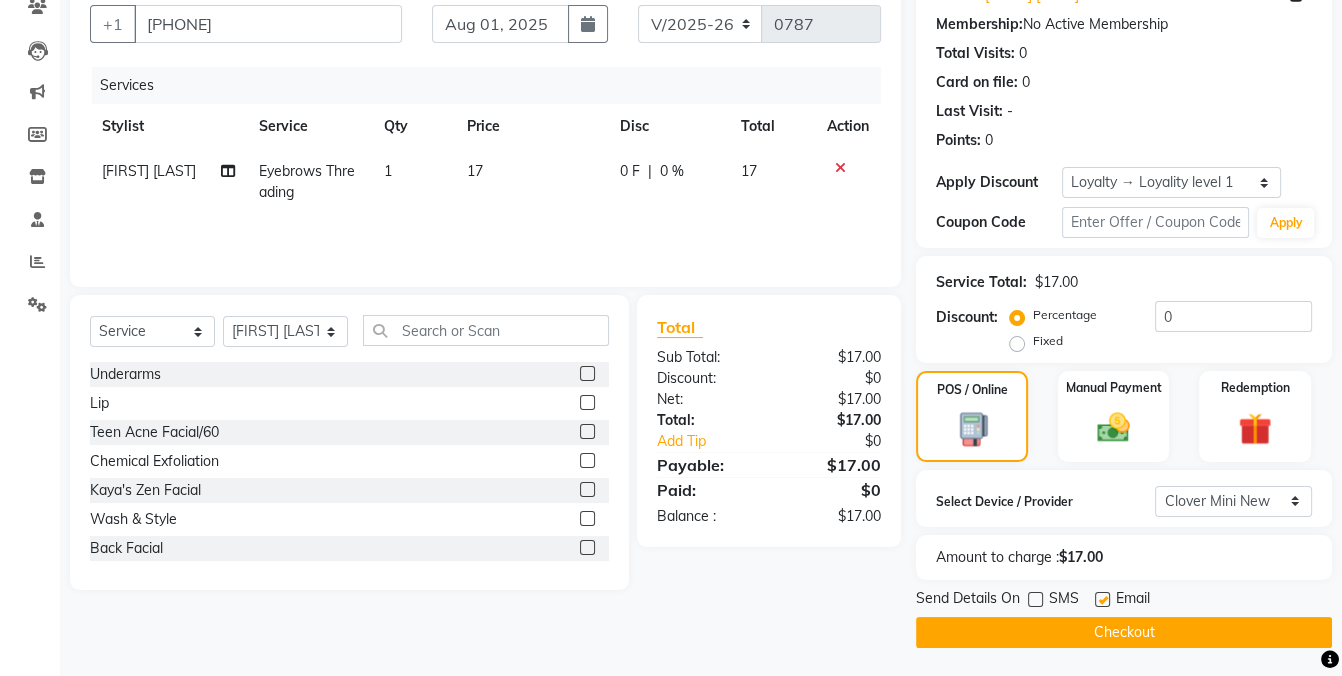 click on "Checkout" 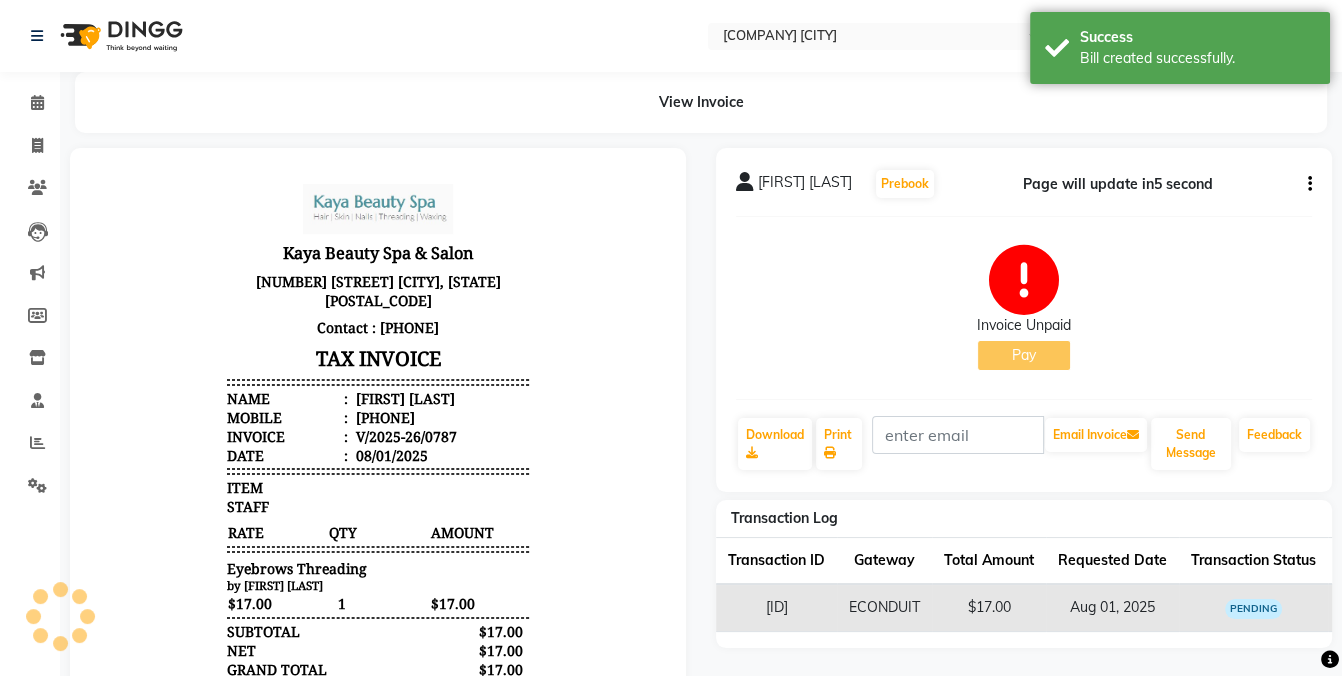 scroll, scrollTop: 0, scrollLeft: 0, axis: both 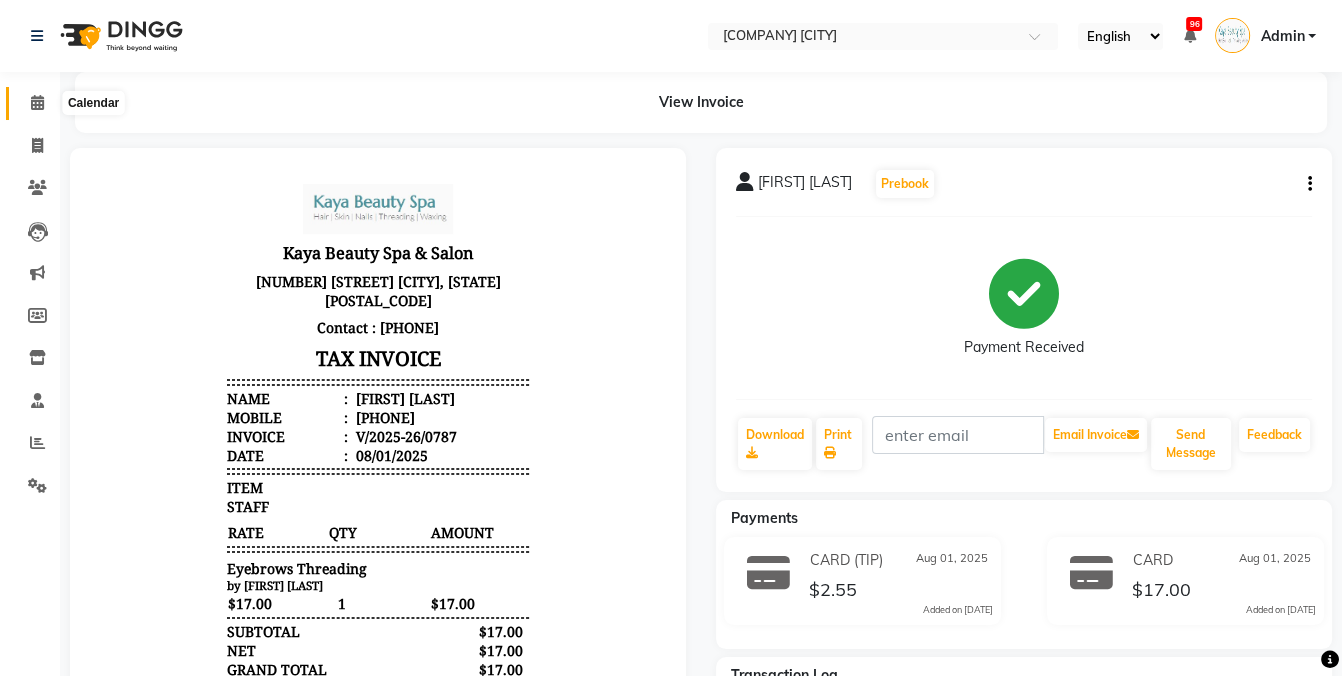 click 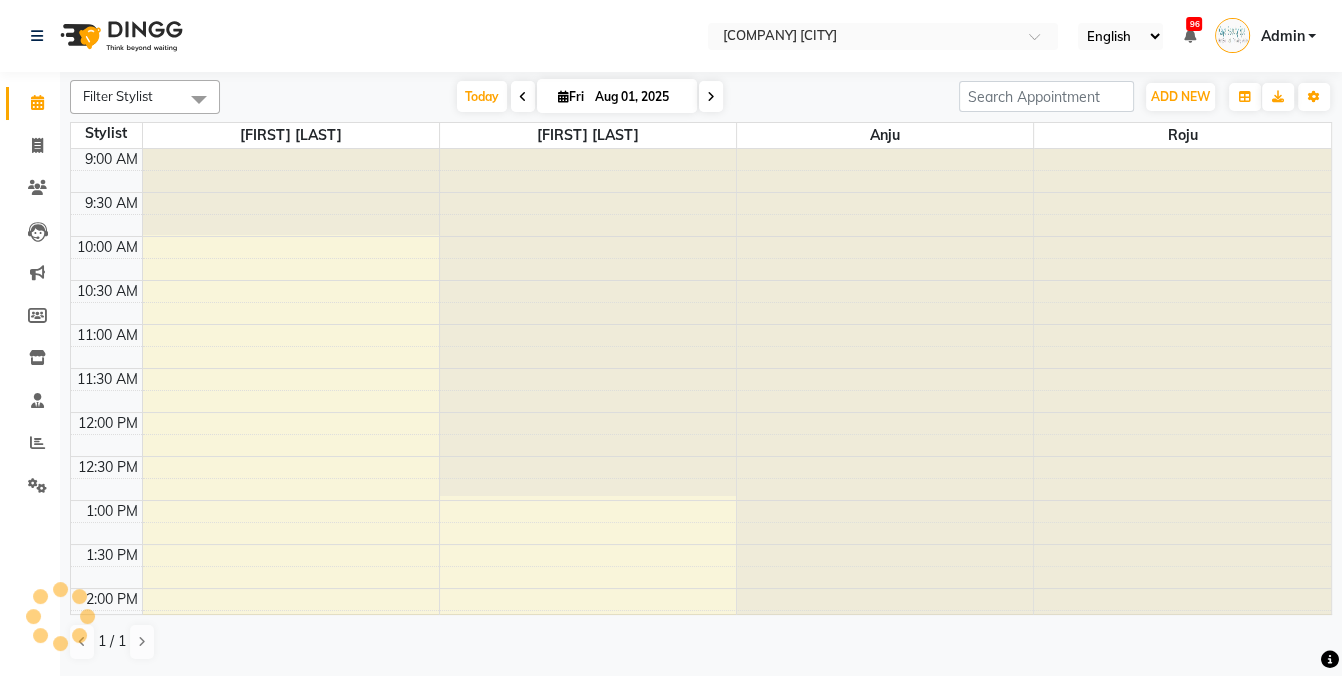 scroll, scrollTop: 363, scrollLeft: 0, axis: vertical 